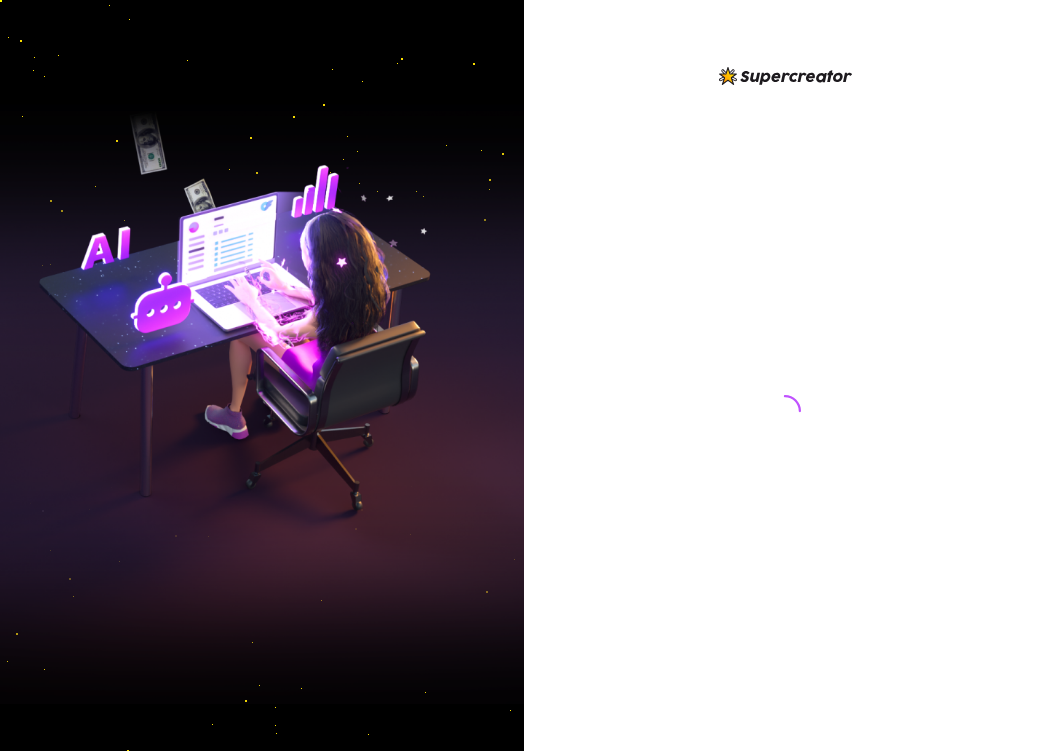 scroll, scrollTop: 0, scrollLeft: 0, axis: both 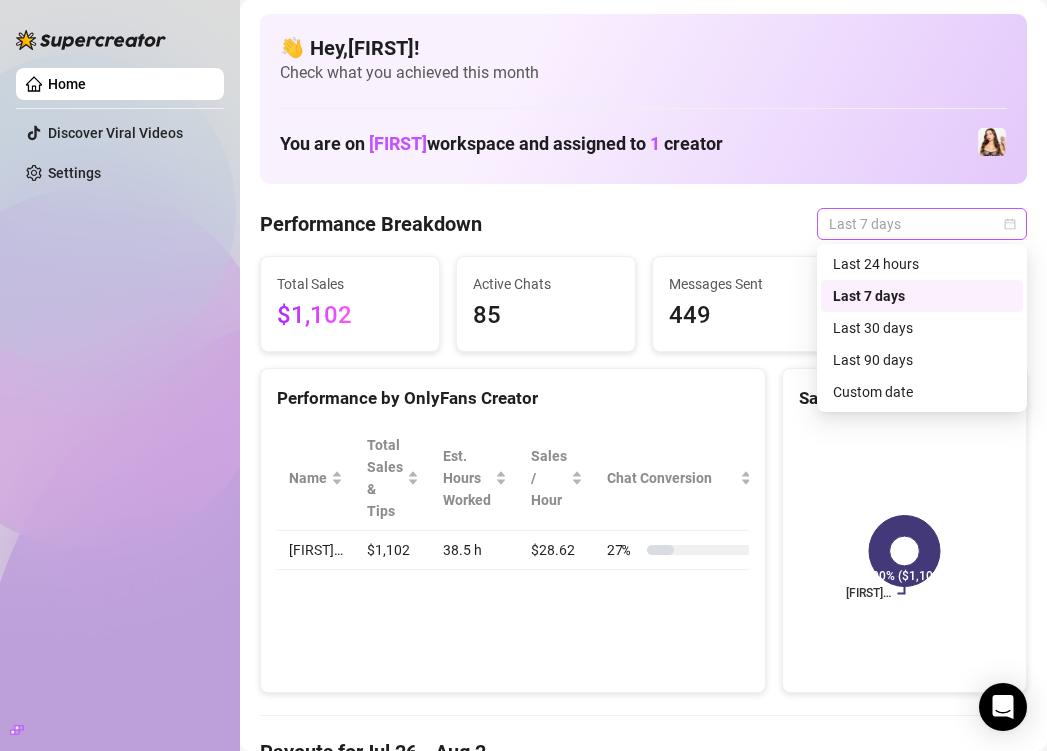 click on "Last 7 days" at bounding box center (922, 224) 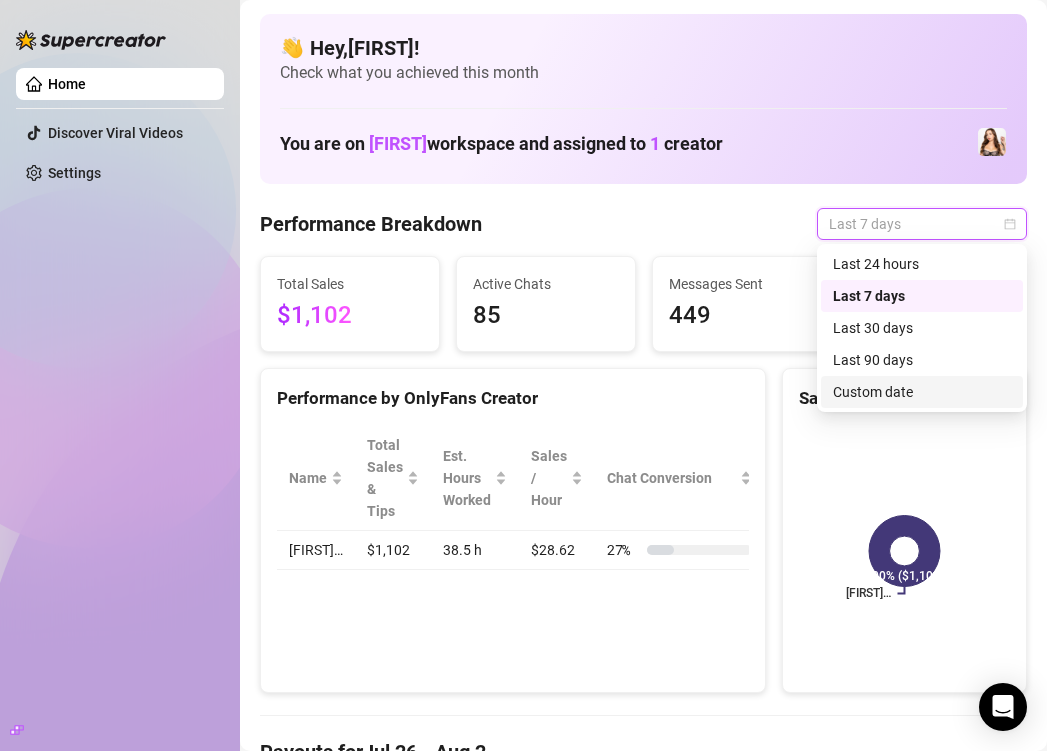 click on "Custom date" at bounding box center [922, 392] 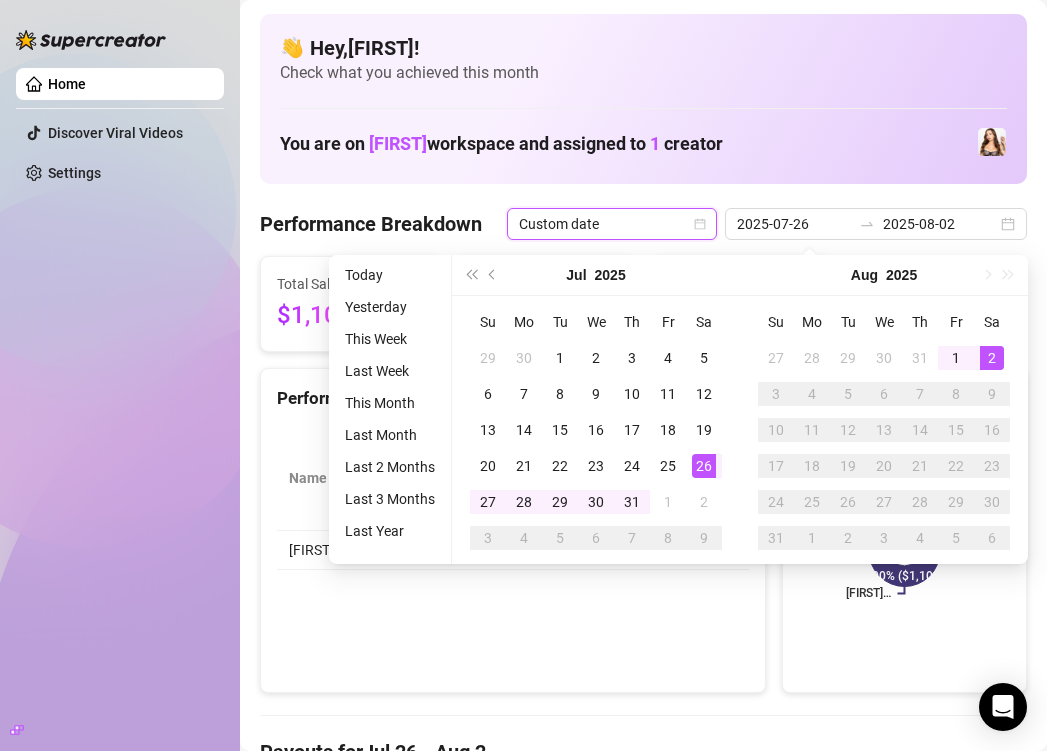 type on "2025-08-02" 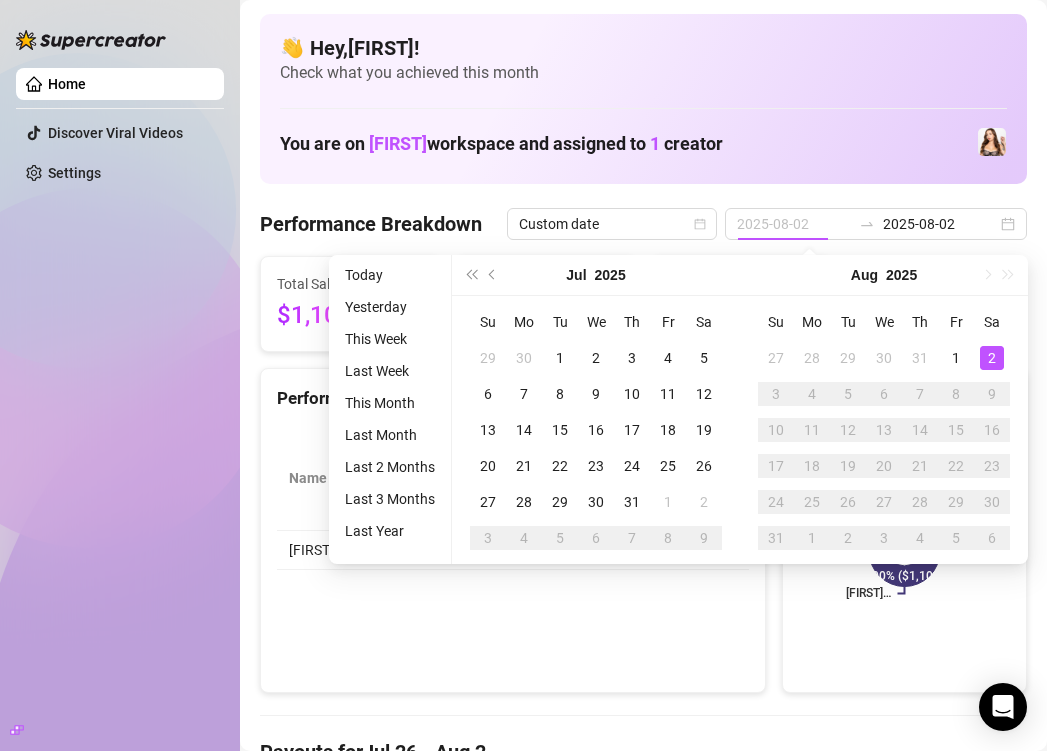 click on "2" at bounding box center (992, 358) 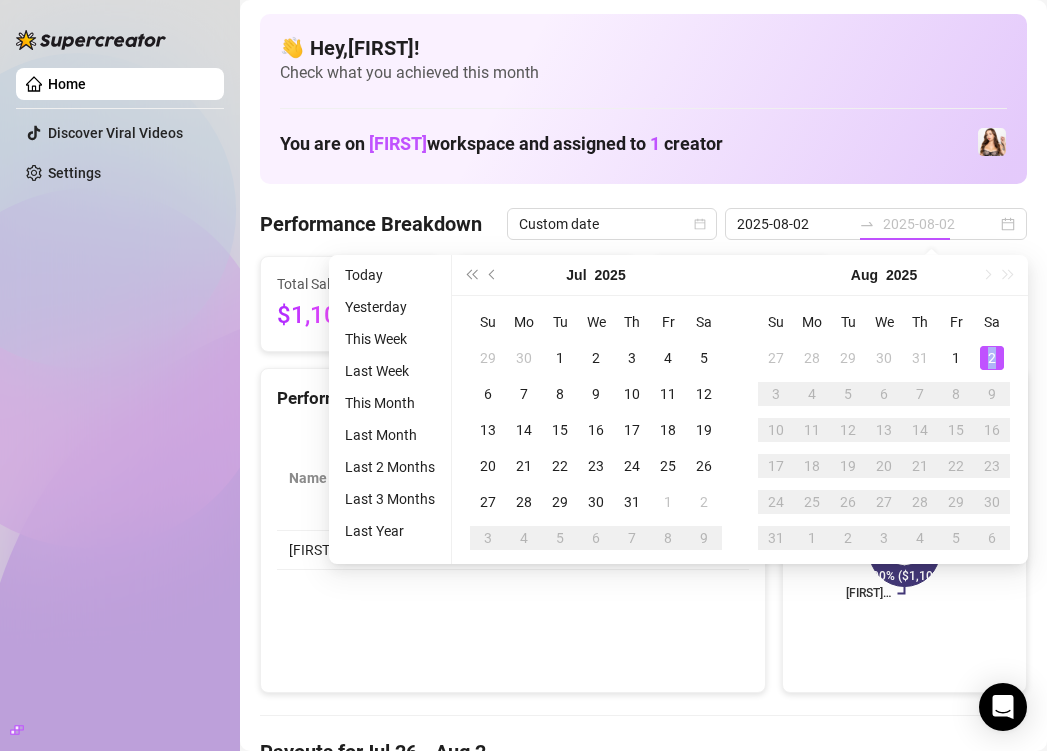 click on "2" at bounding box center (992, 358) 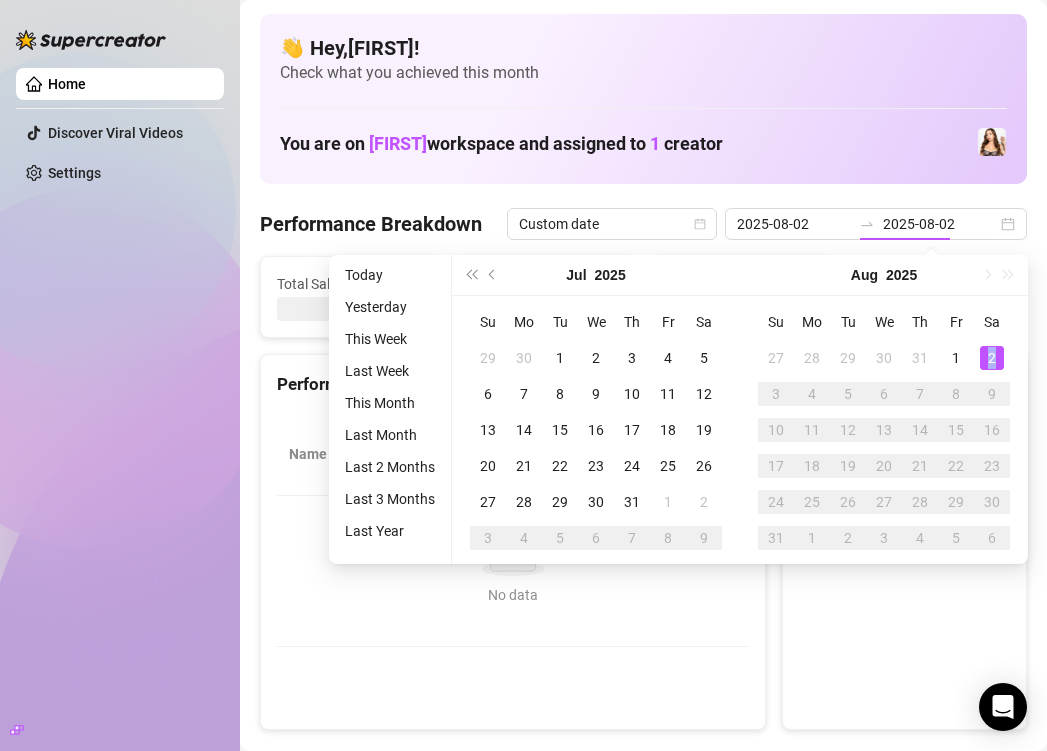 type on "2025-08-02" 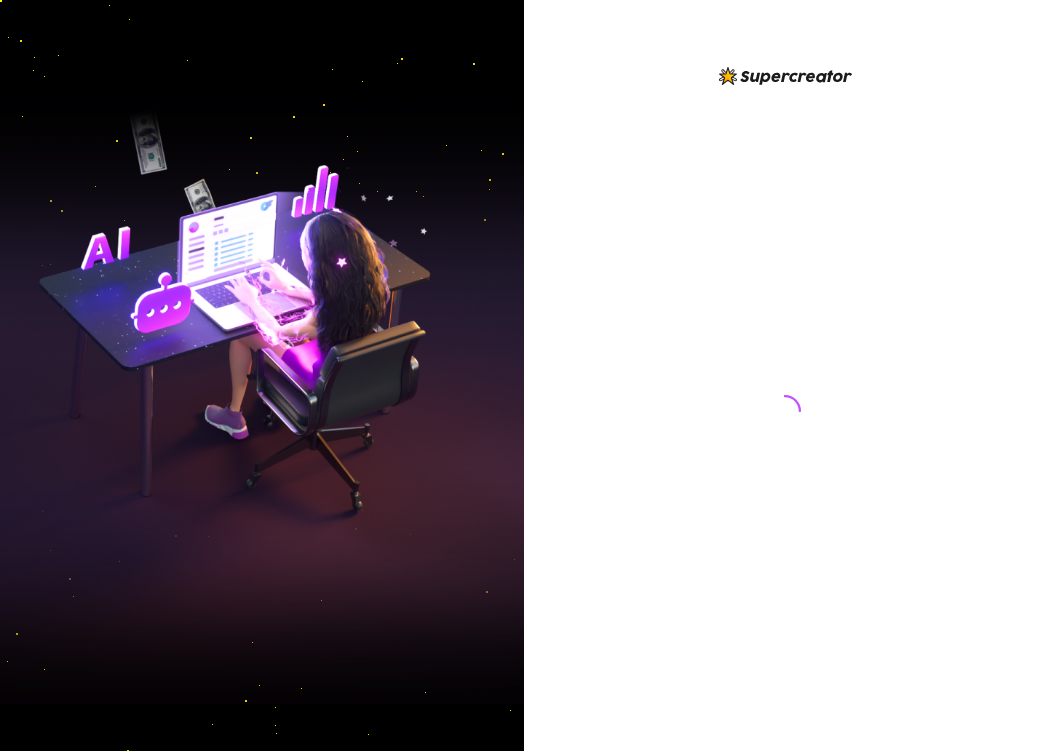 scroll, scrollTop: 0, scrollLeft: 0, axis: both 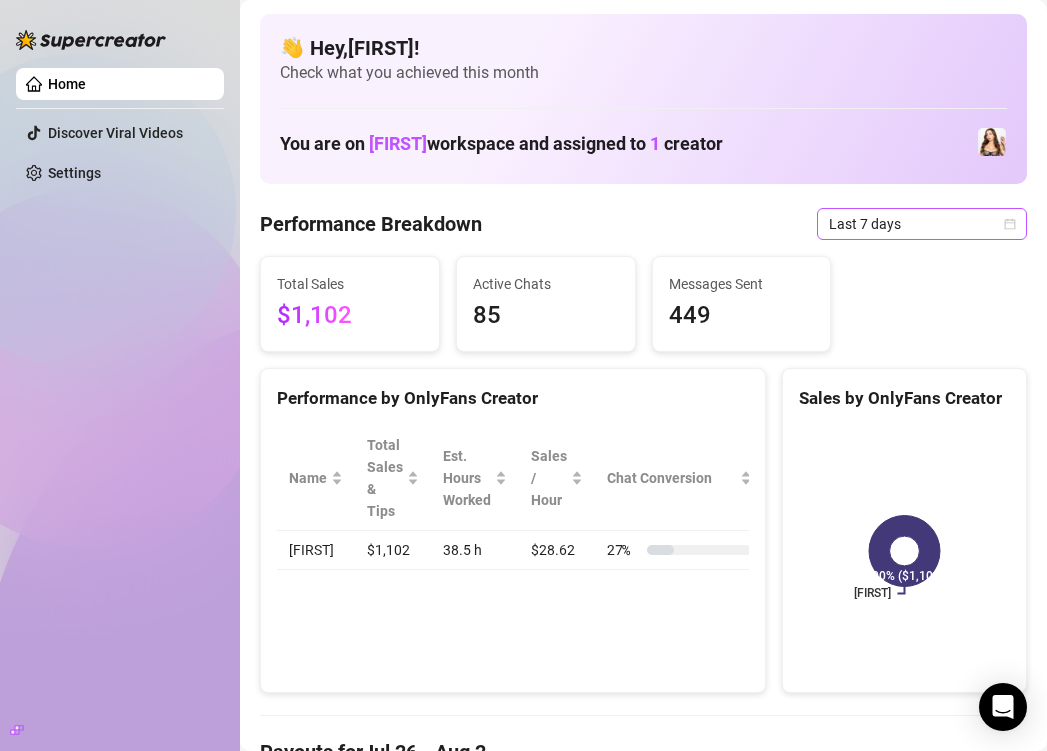 click 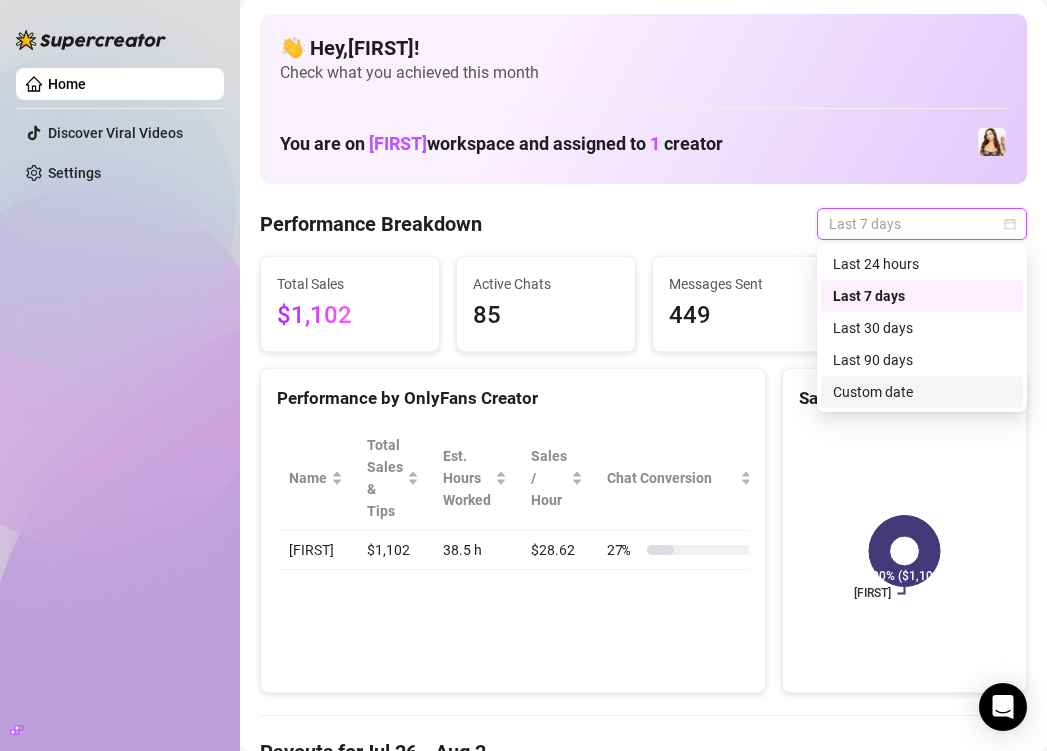 click on "Custom date" at bounding box center (922, 392) 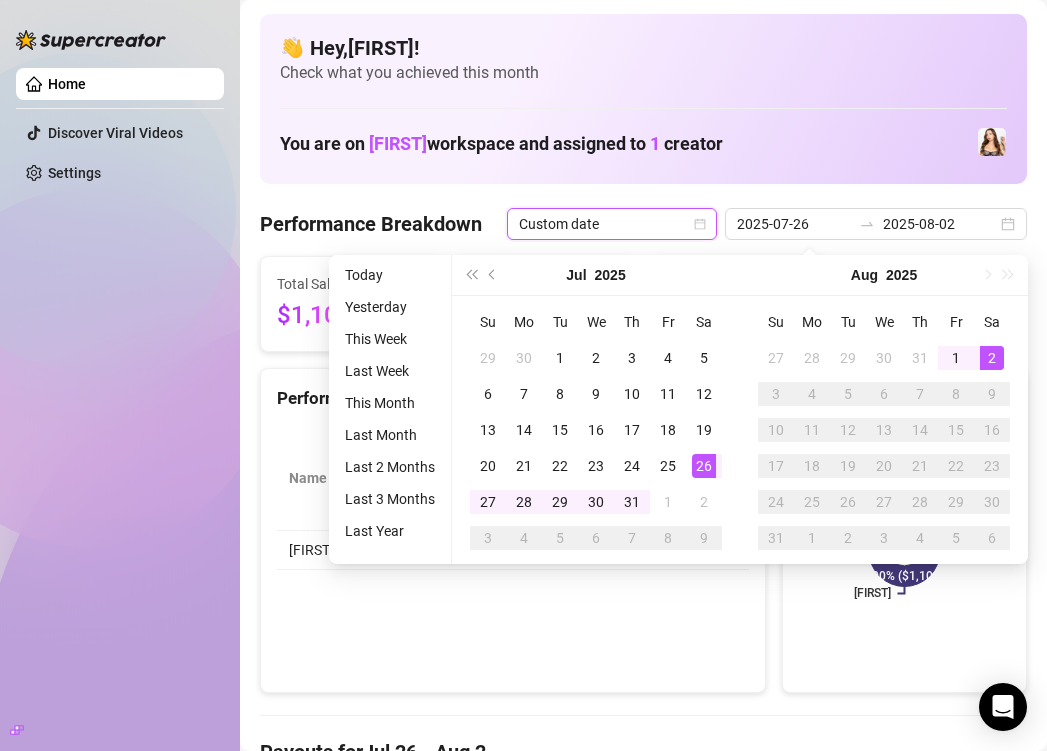 type on "2025-08-02" 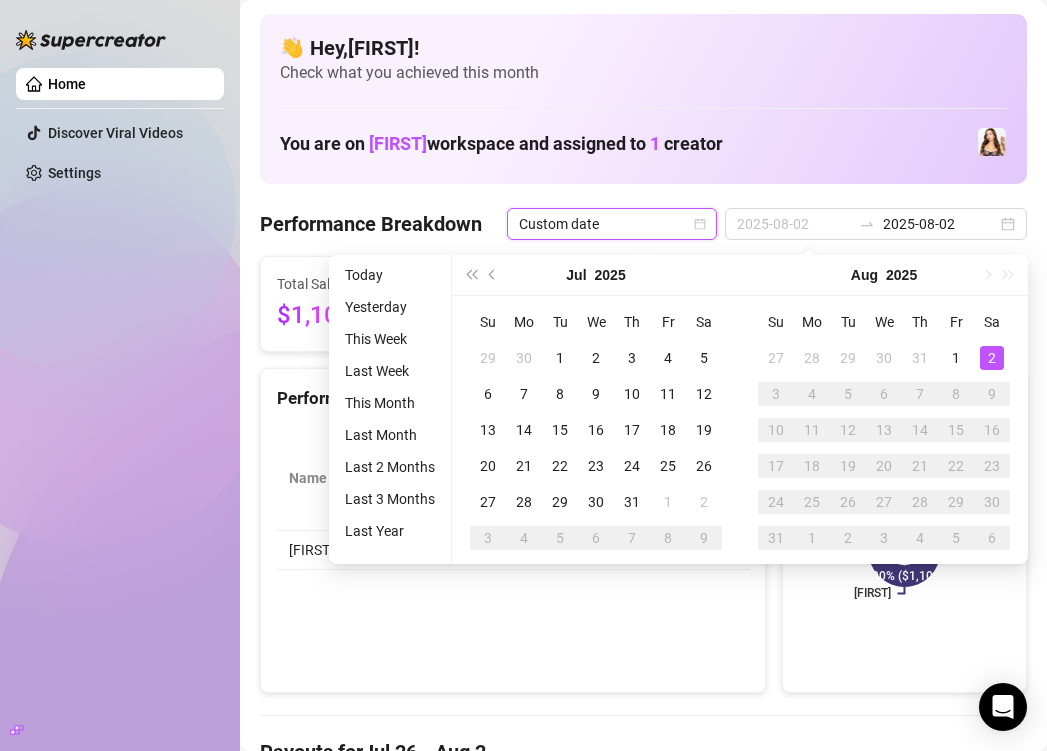 click on "2" at bounding box center (992, 358) 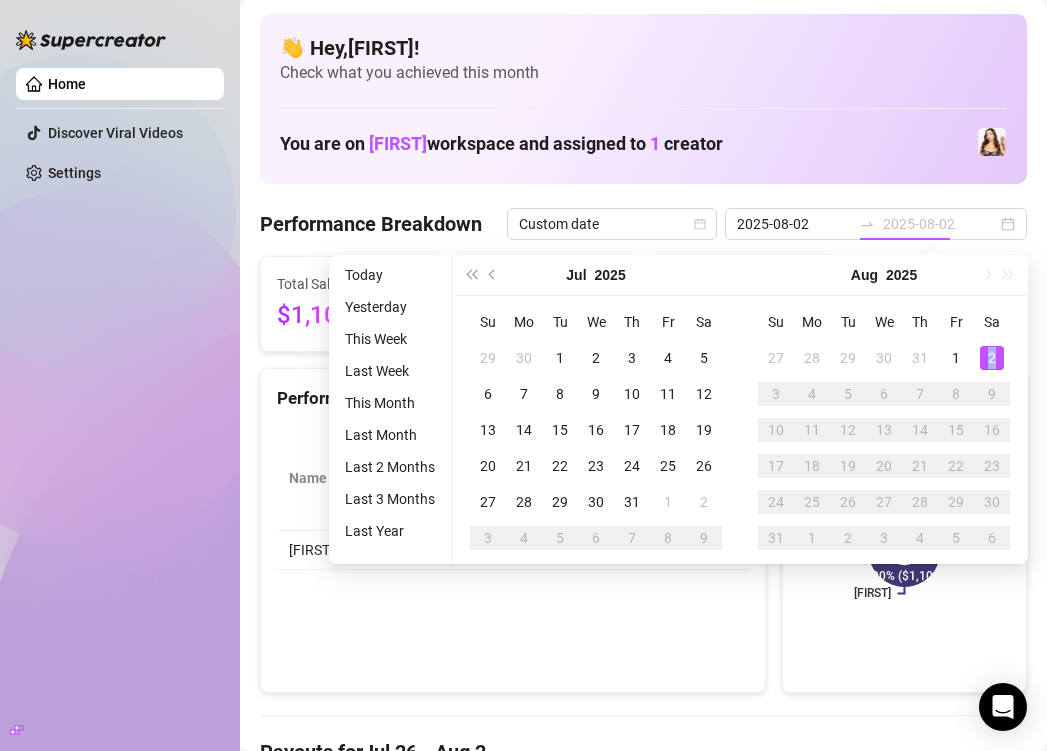 click on "2" at bounding box center (992, 358) 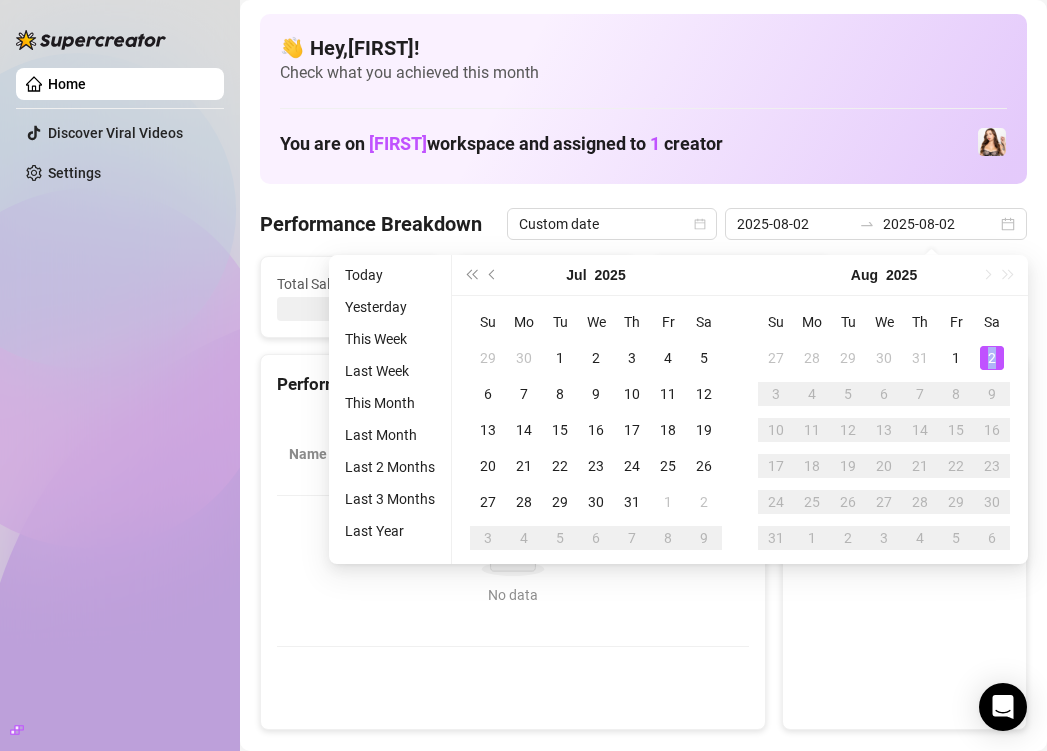 type on "2025-08-02" 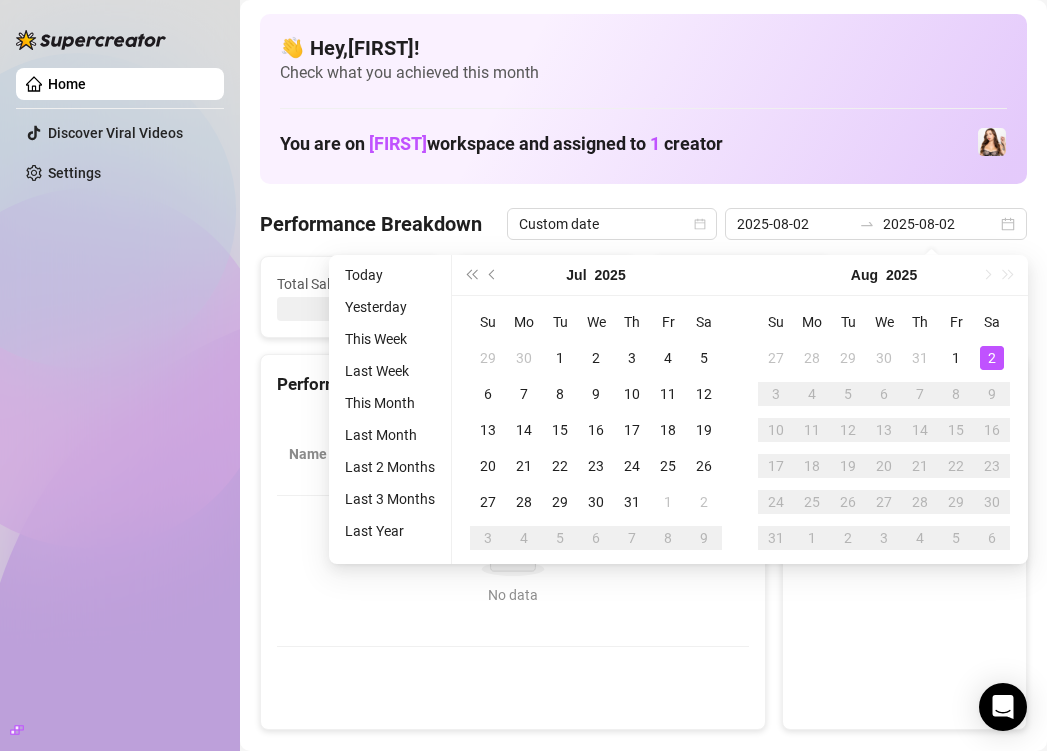 click on "Sales by OnlyFans Creator" at bounding box center [904, 376] 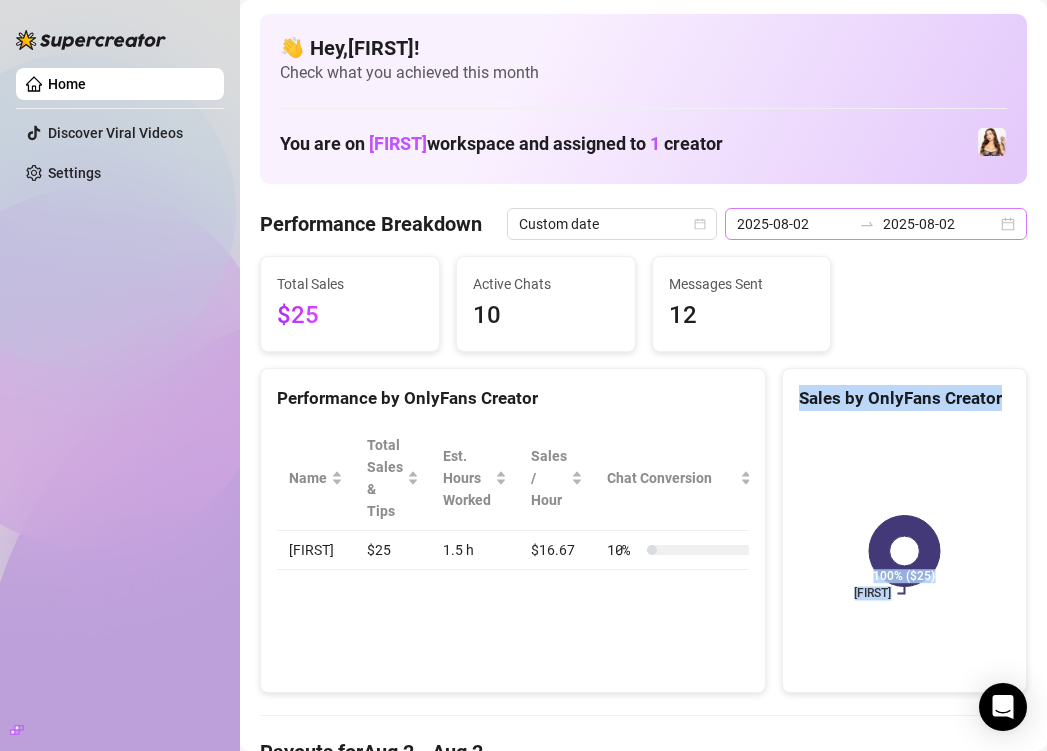 click on "2025-08-02 2025-08-02" at bounding box center [876, 224] 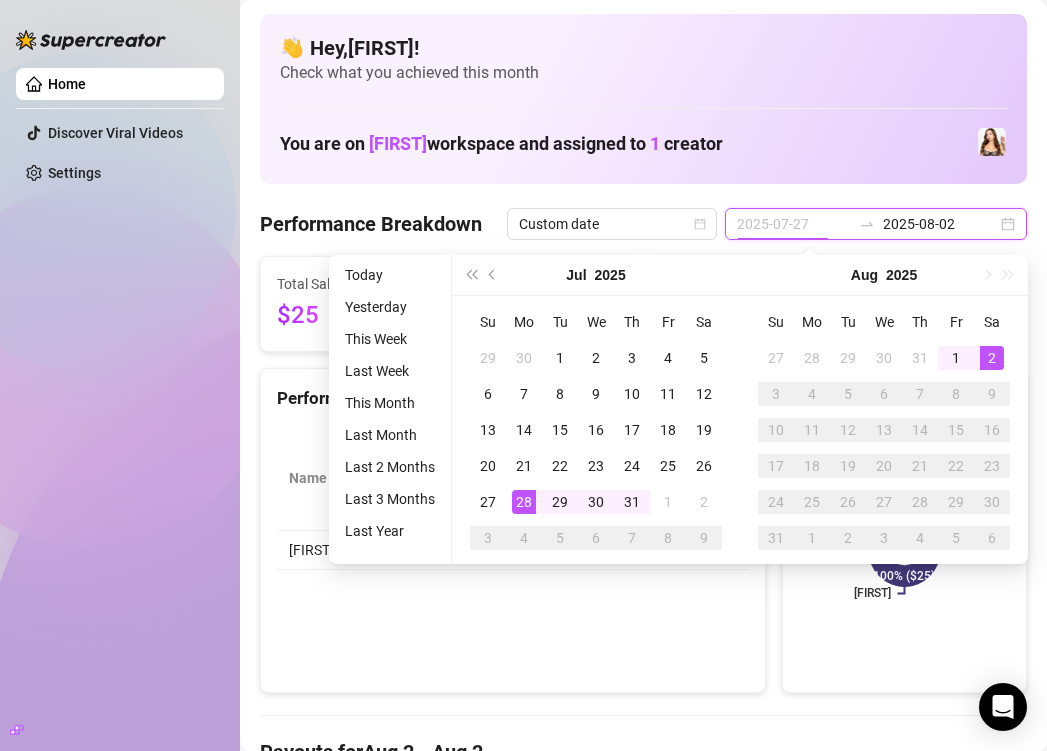 type on "2025-07-28" 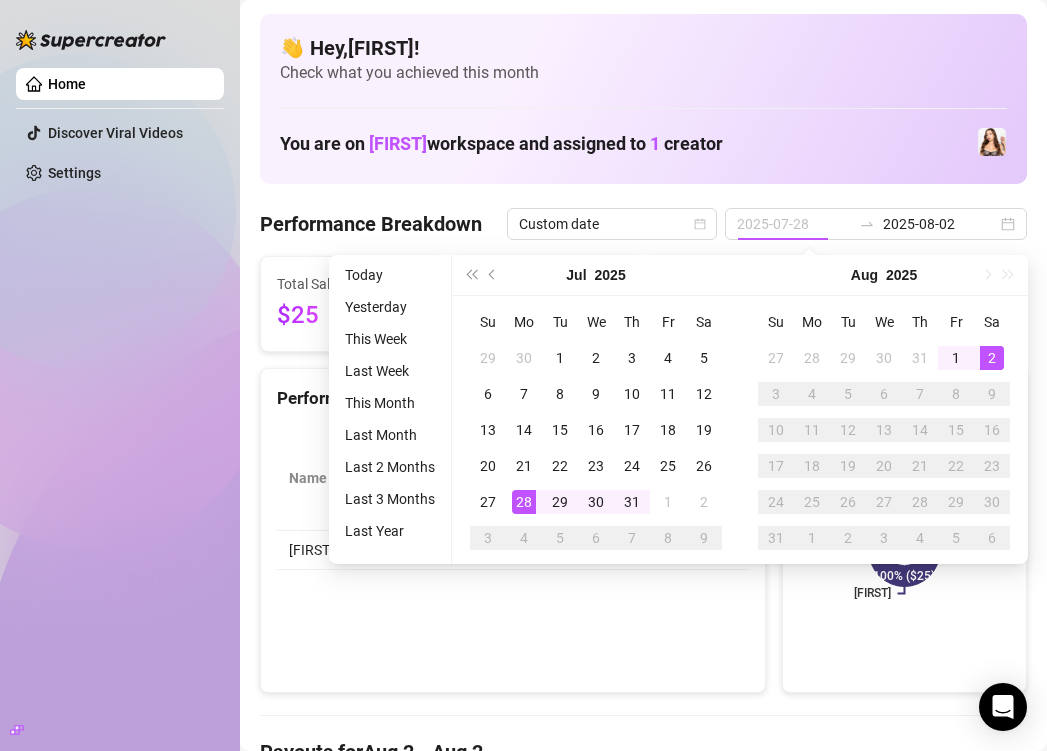 click on "28" at bounding box center (524, 502) 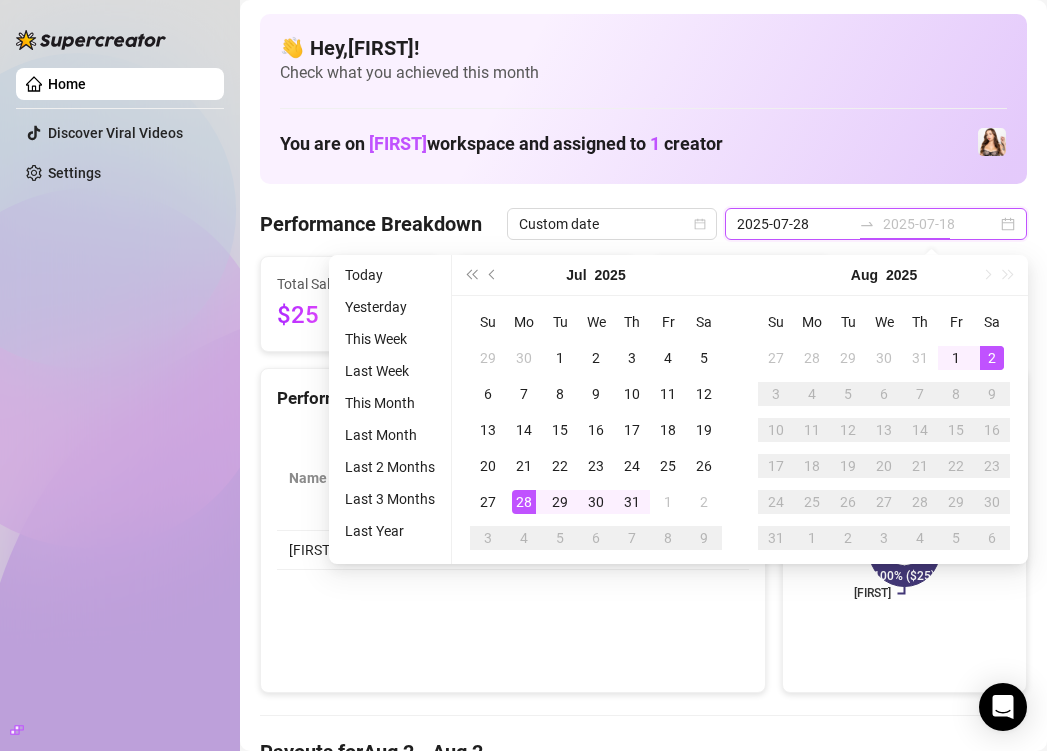 type on "2025-08-02" 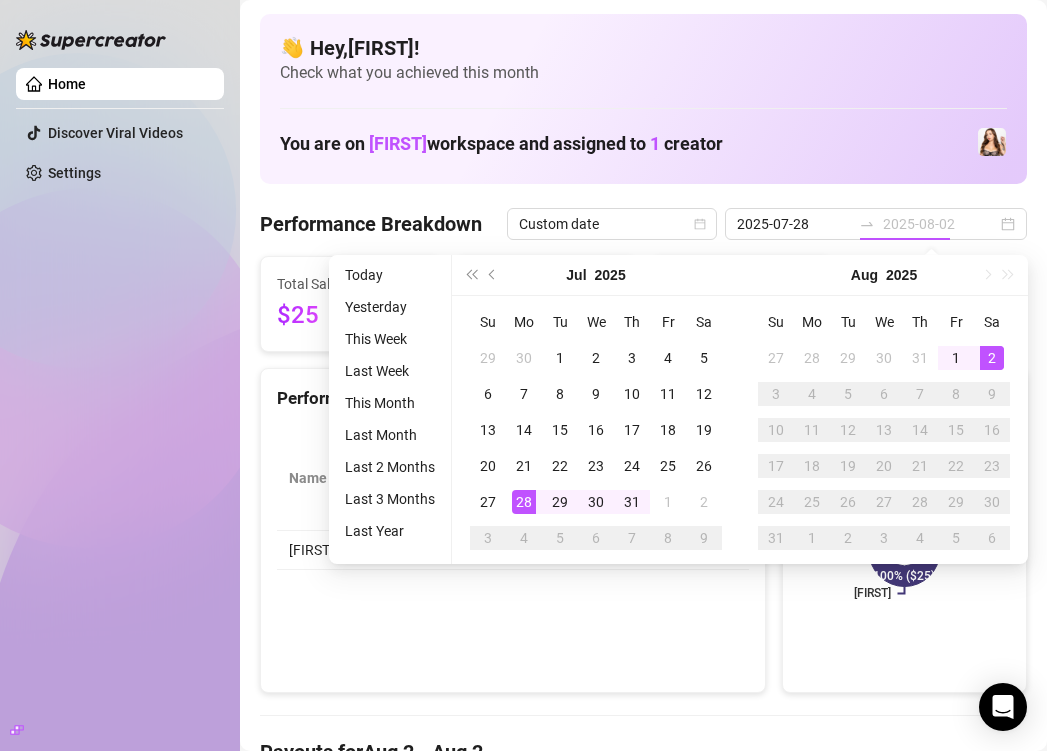 click on "2" at bounding box center [992, 358] 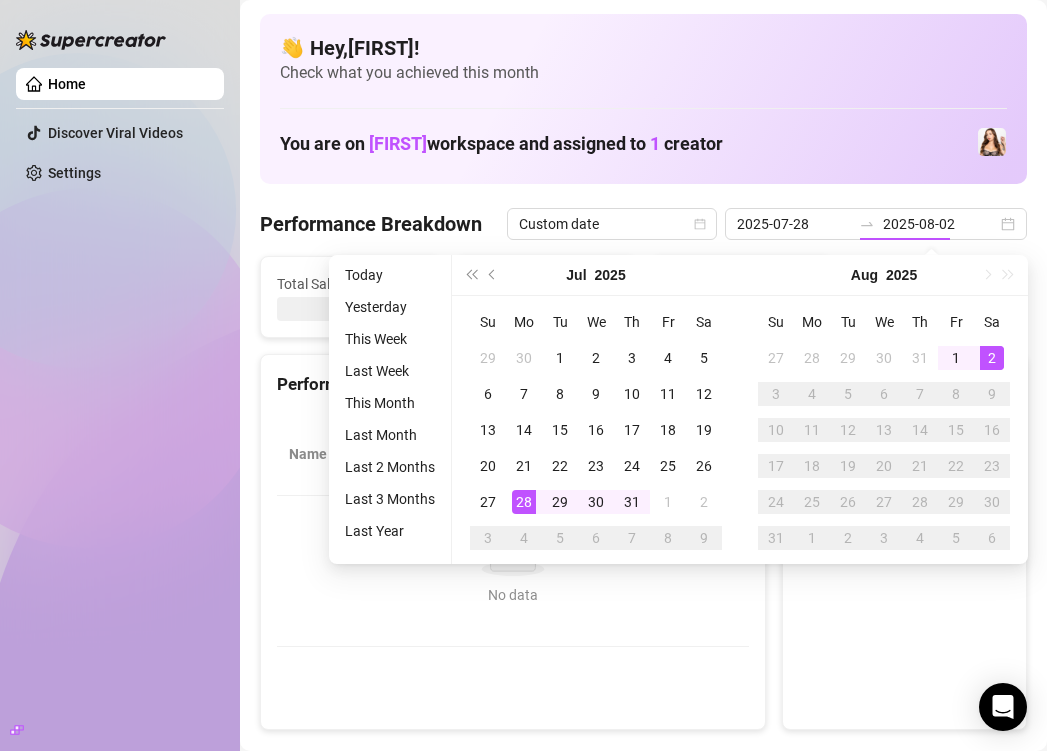 type on "2025-07-28" 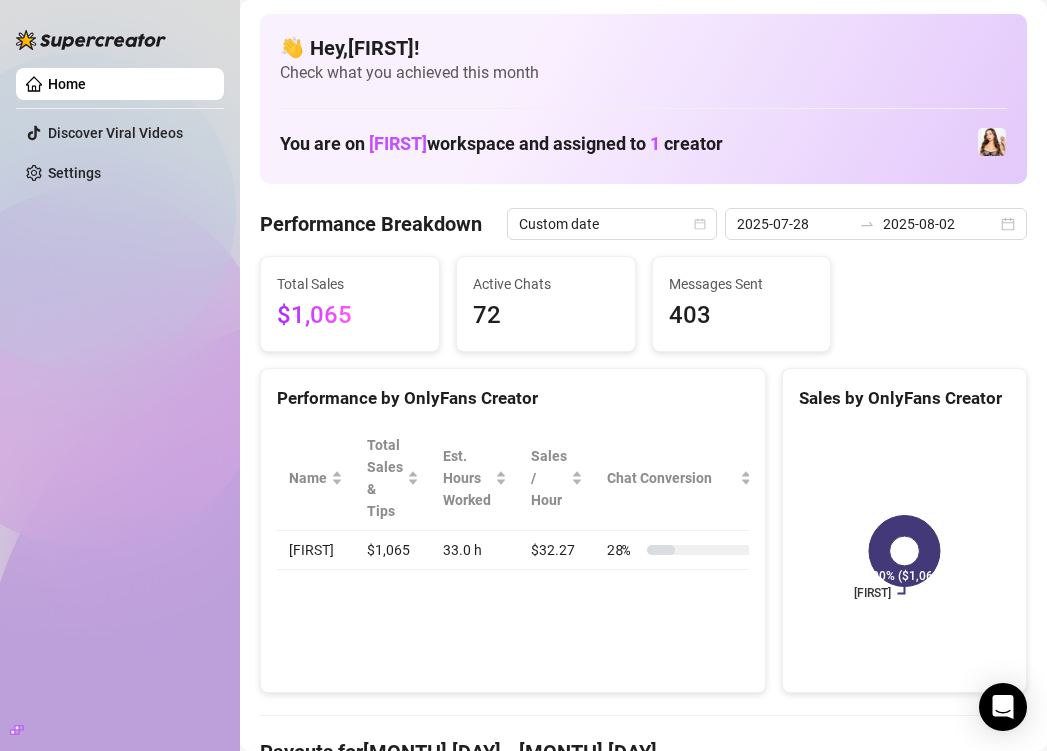 scroll, scrollTop: 32, scrollLeft: 0, axis: vertical 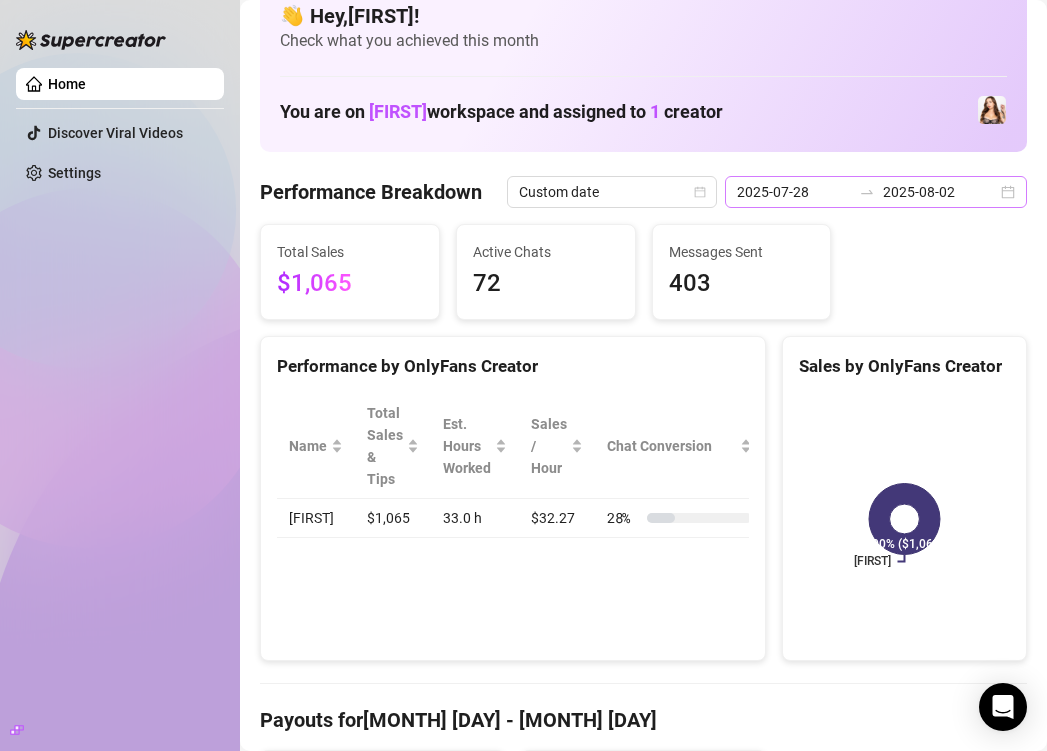 click on "2025-07-28 2025-08-02" at bounding box center [876, 192] 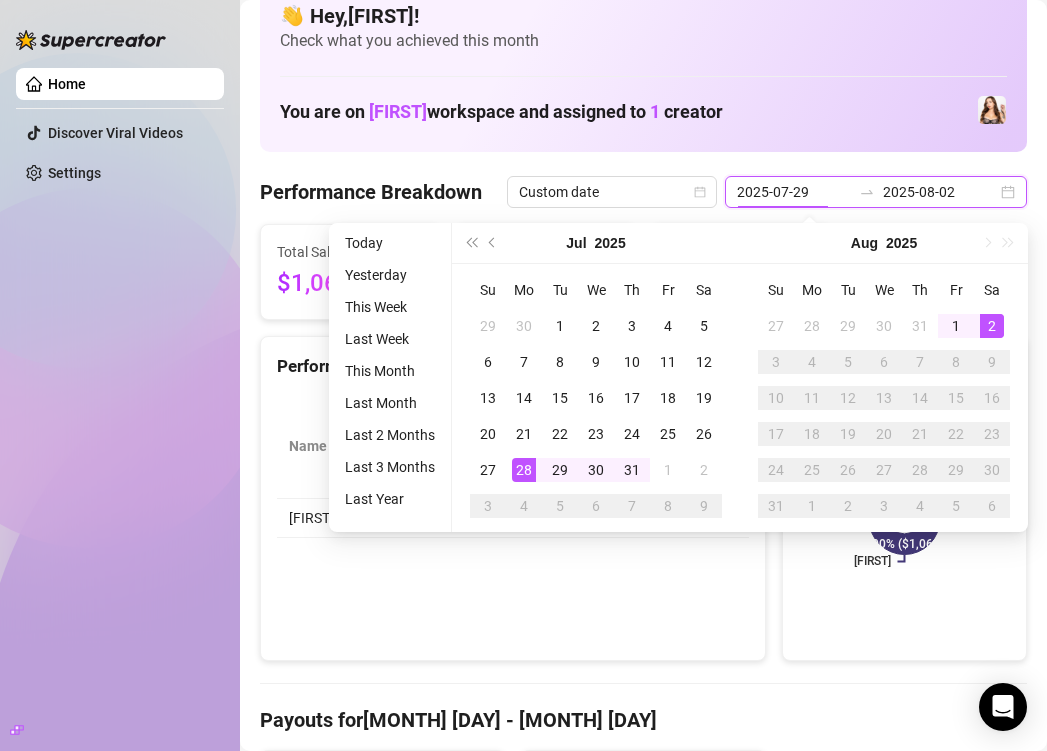 type on "2025-07-28" 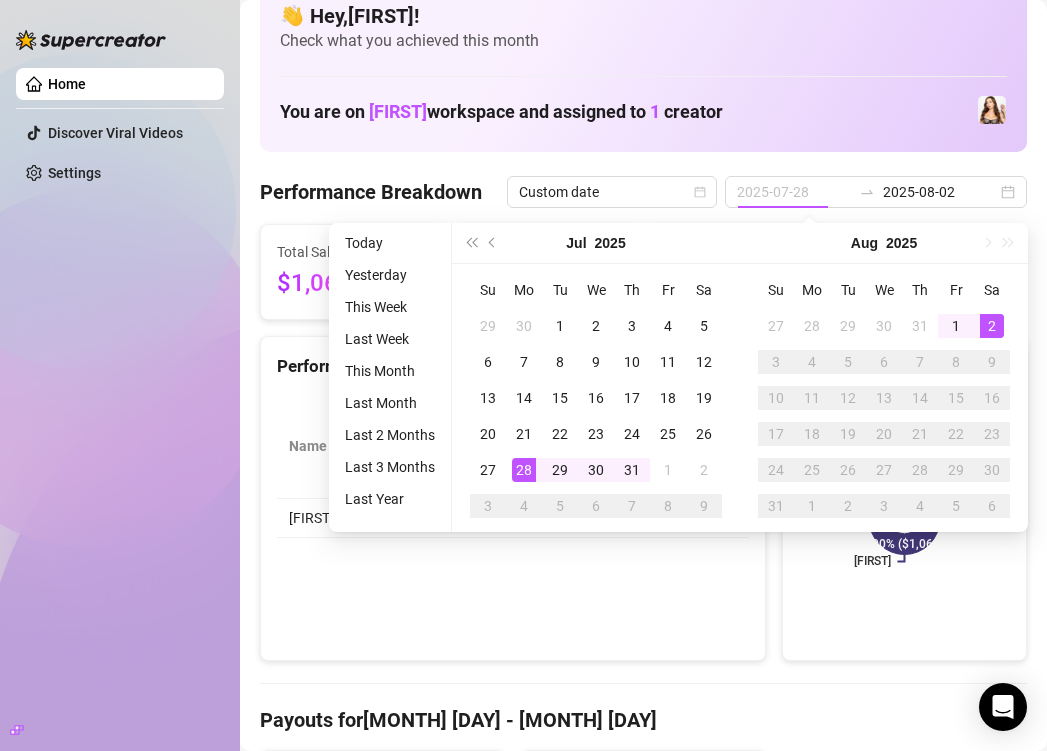 click on "28" at bounding box center (524, 470) 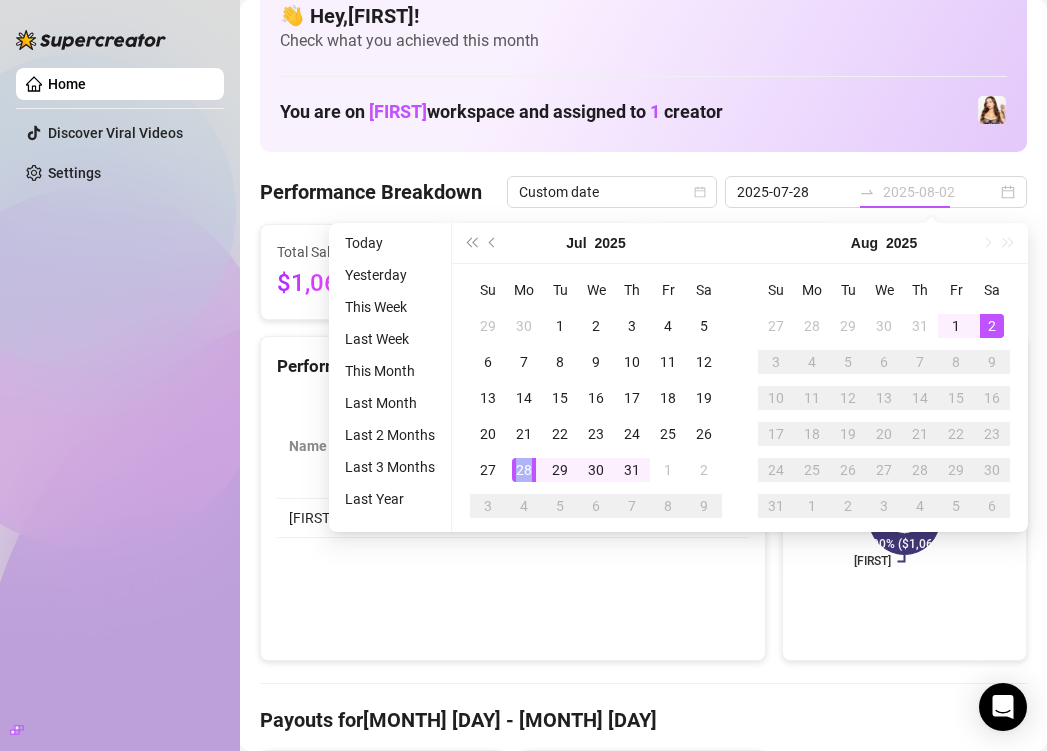 click on "28" at bounding box center (524, 470) 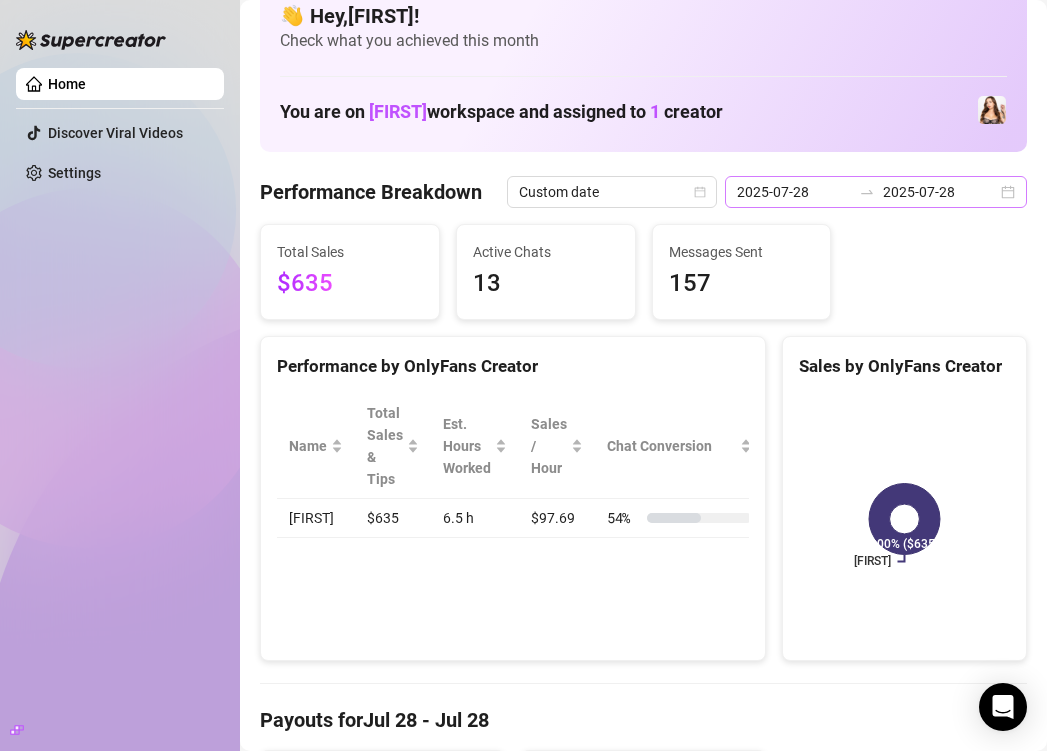 click on "2025-07-28 2025-07-28" at bounding box center (876, 192) 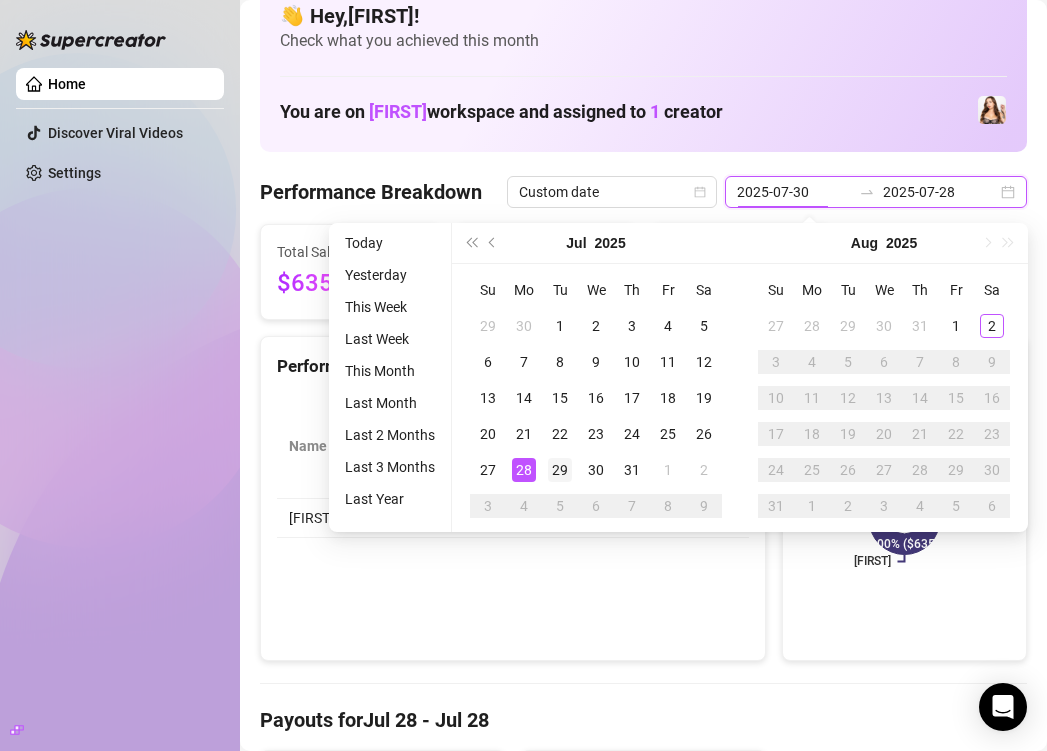 type on "2025-07-29" 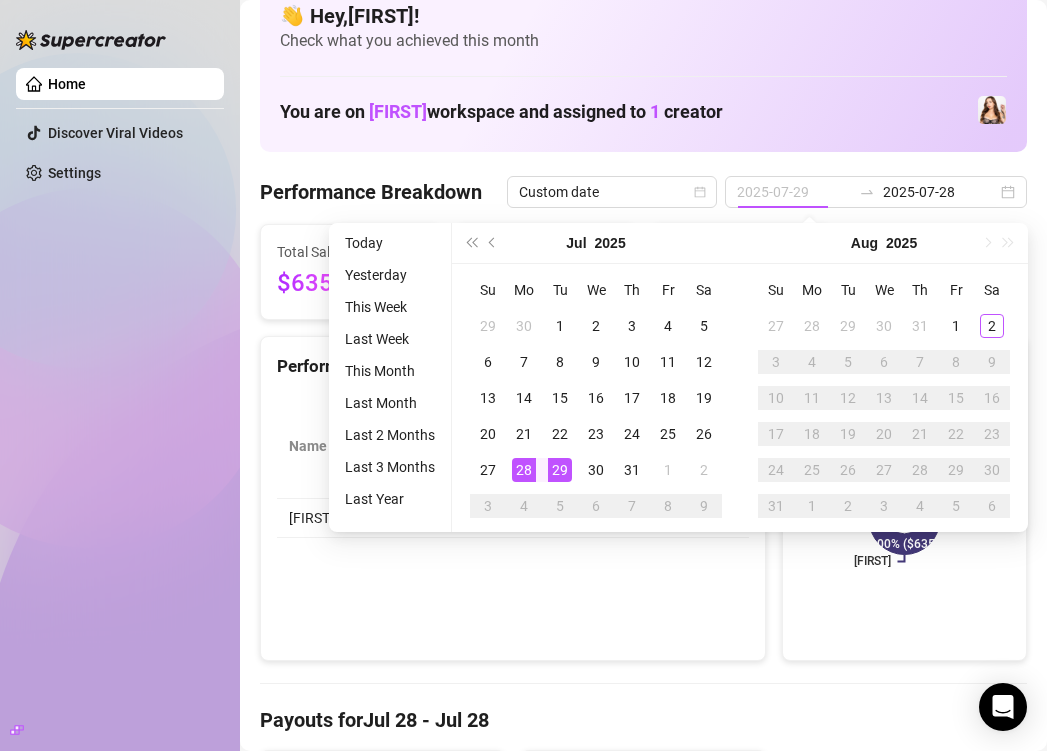click on "29" at bounding box center [560, 470] 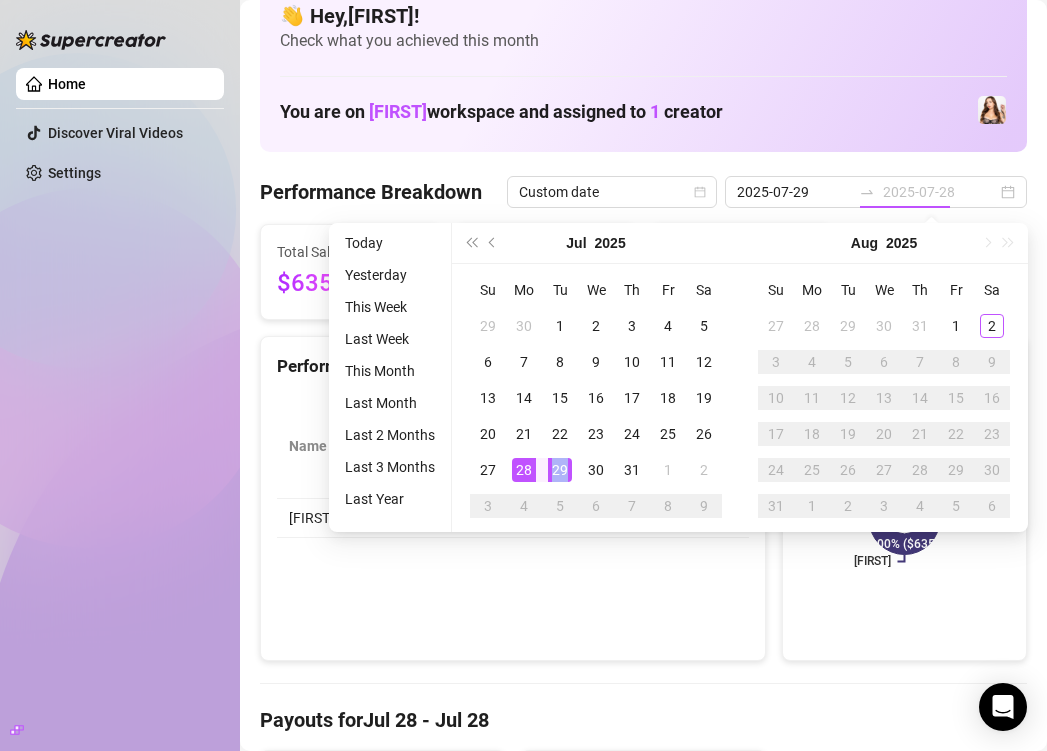 click on "29" at bounding box center (560, 470) 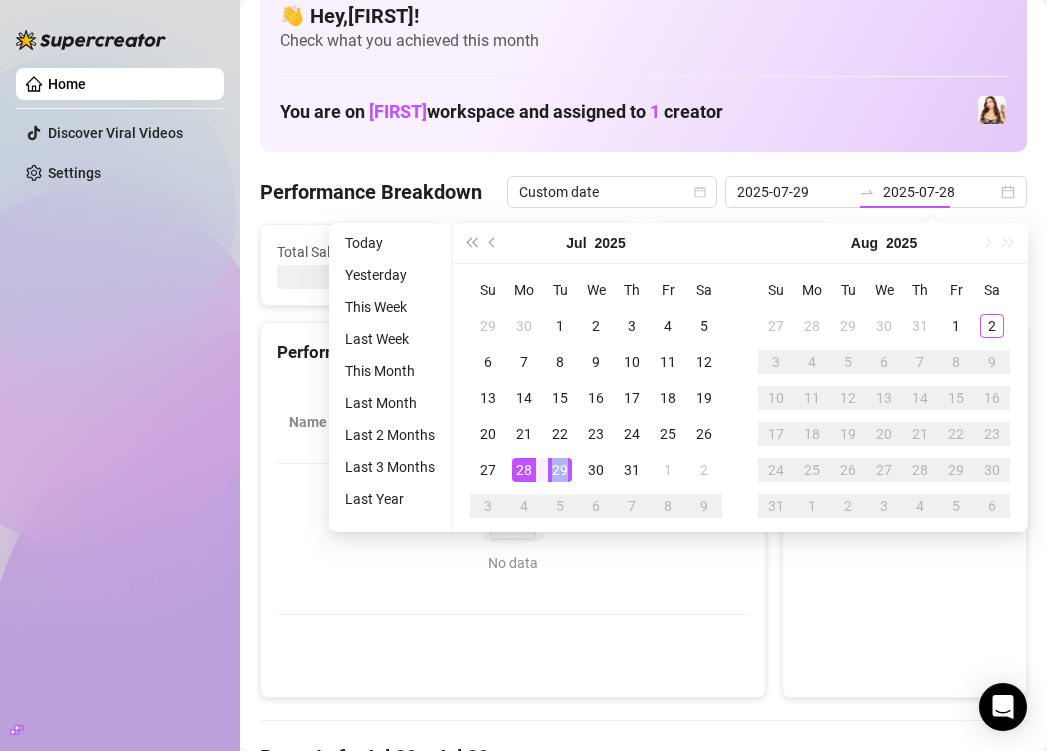 type on "2025-07-29" 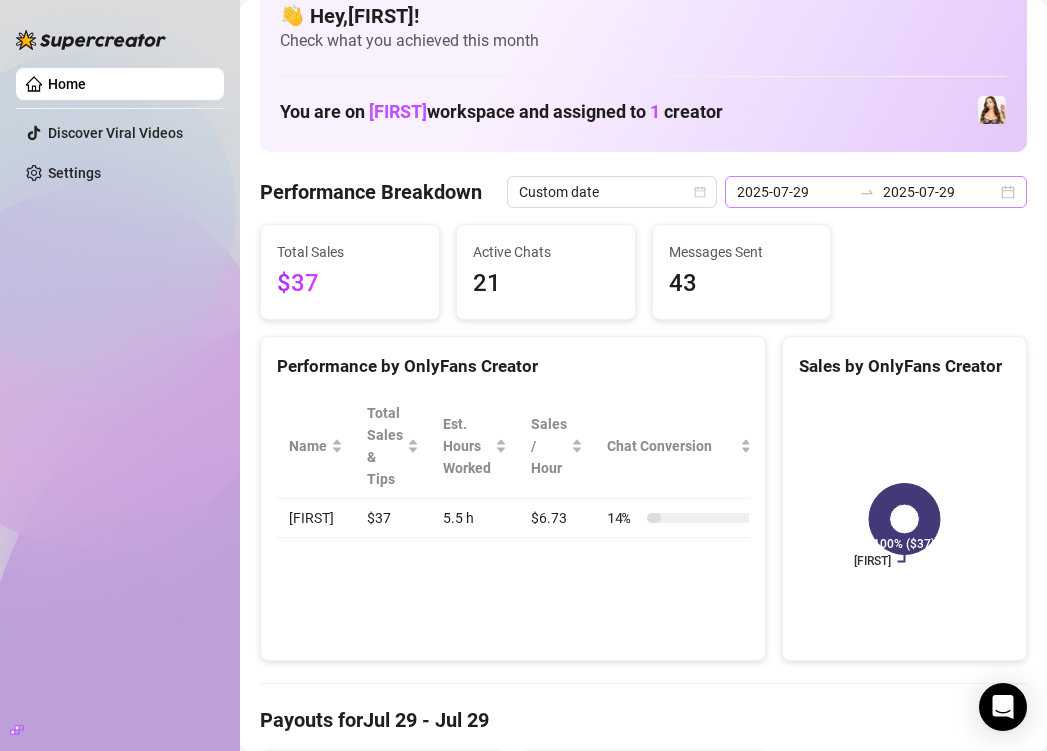 click on "2025-07-29 2025-07-29" at bounding box center [876, 192] 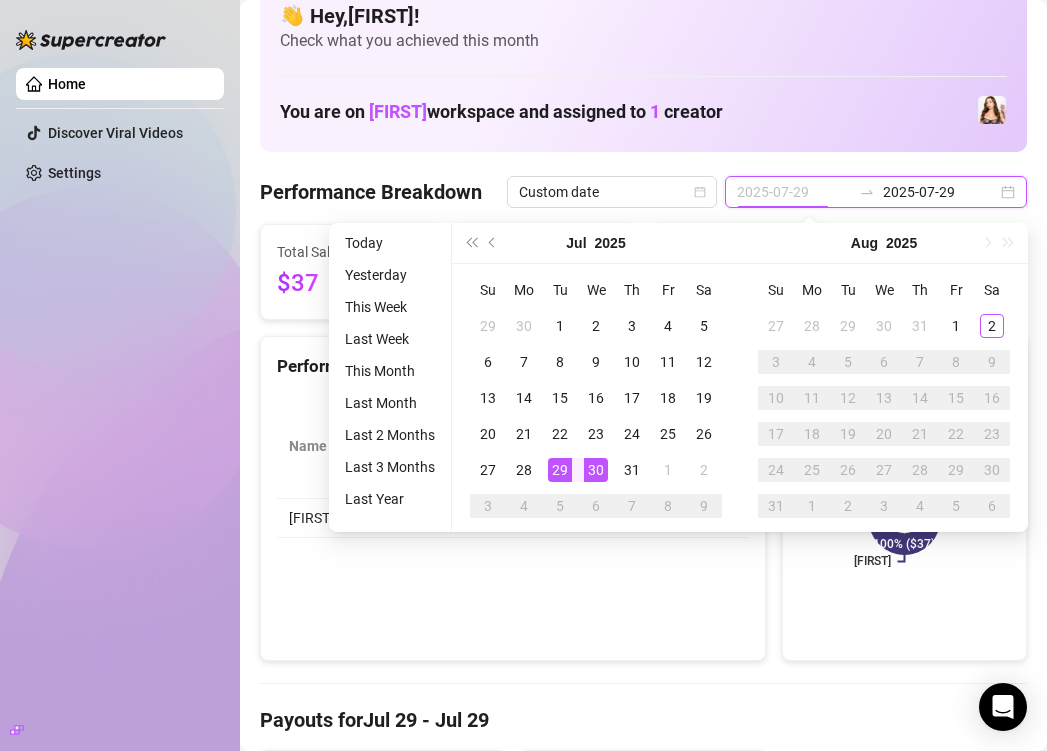 type on "2025-07-30" 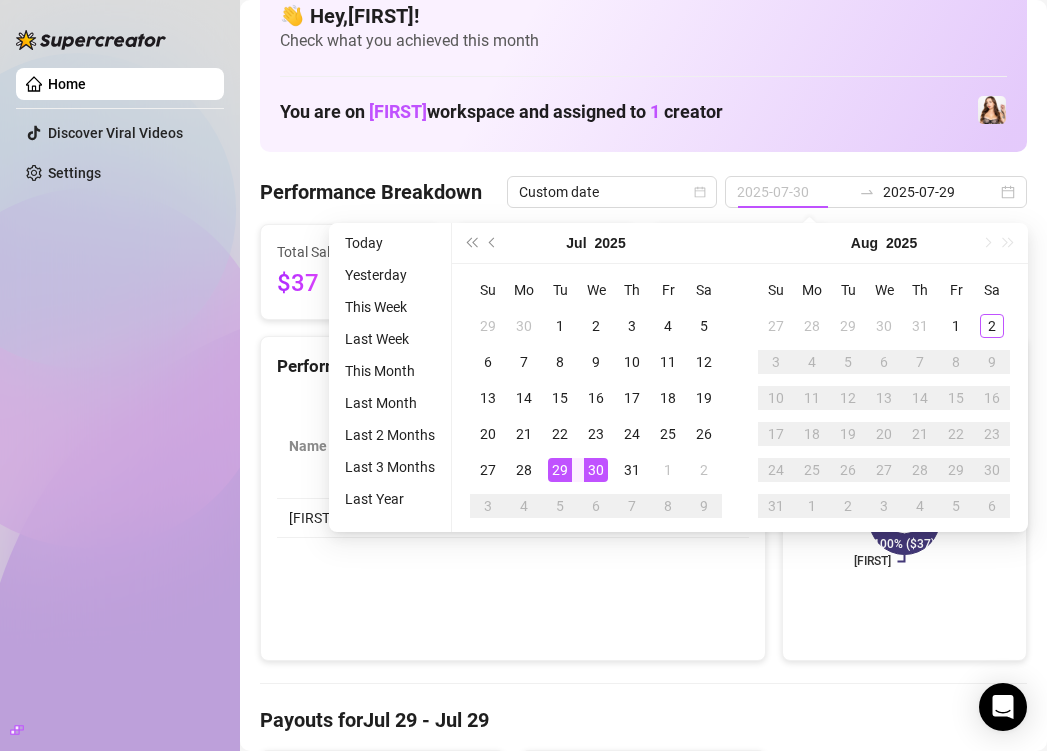 click on "30" at bounding box center (596, 470) 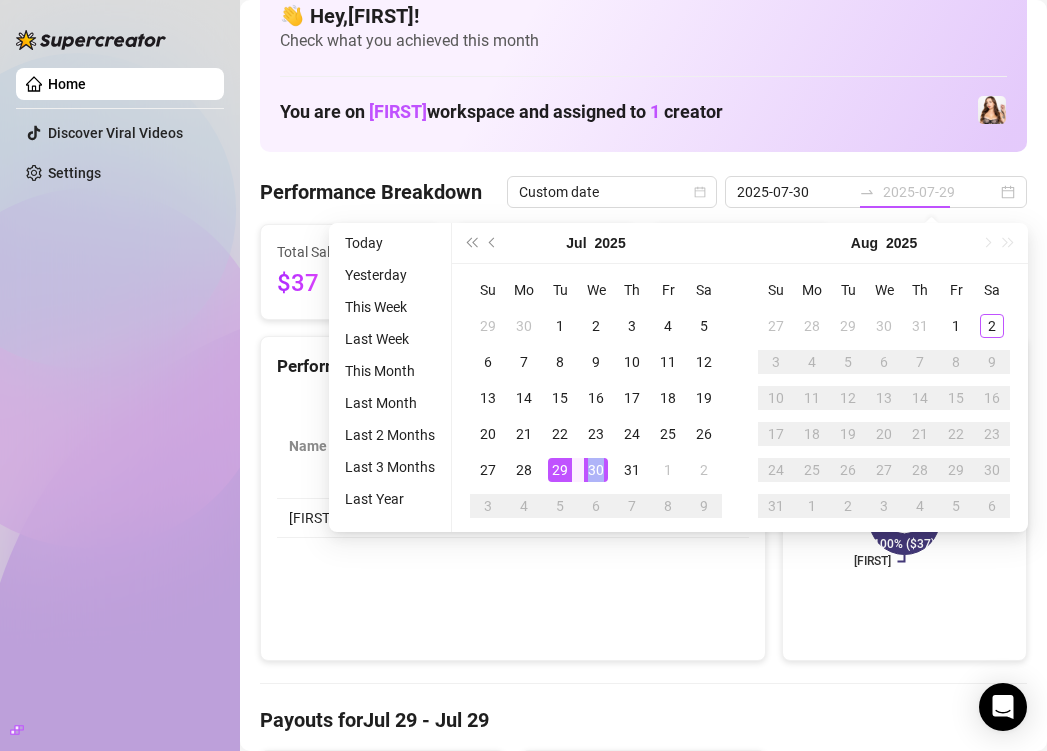 click on "30" at bounding box center [596, 470] 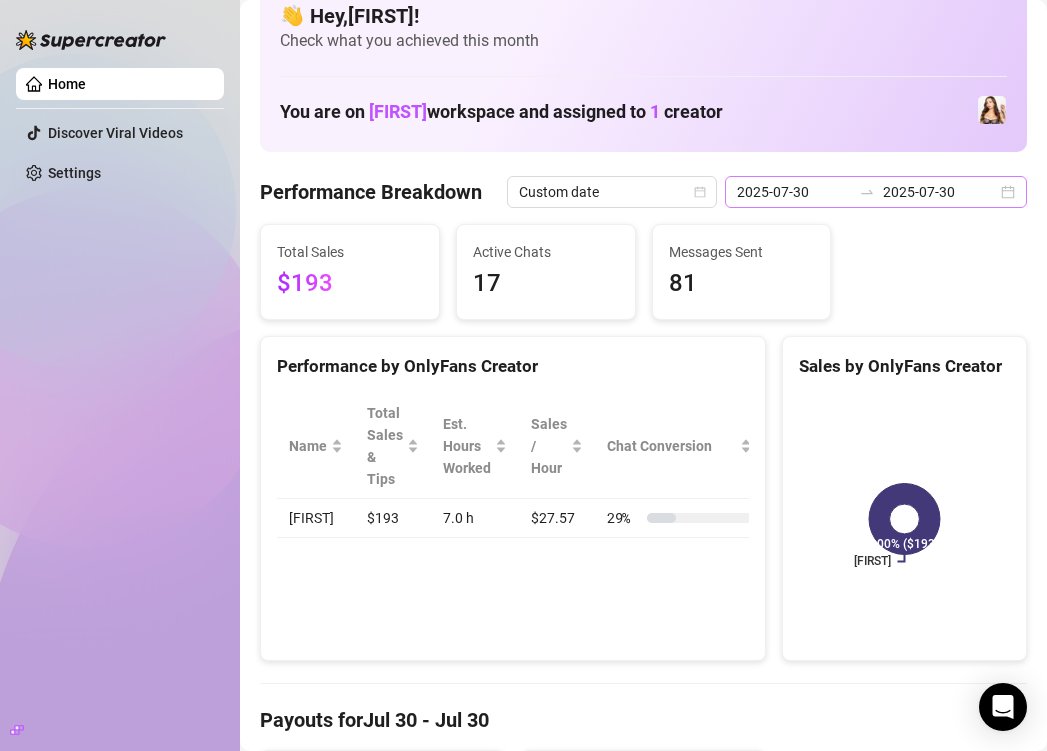 click on "2025-07-30 2025-07-30" at bounding box center (876, 192) 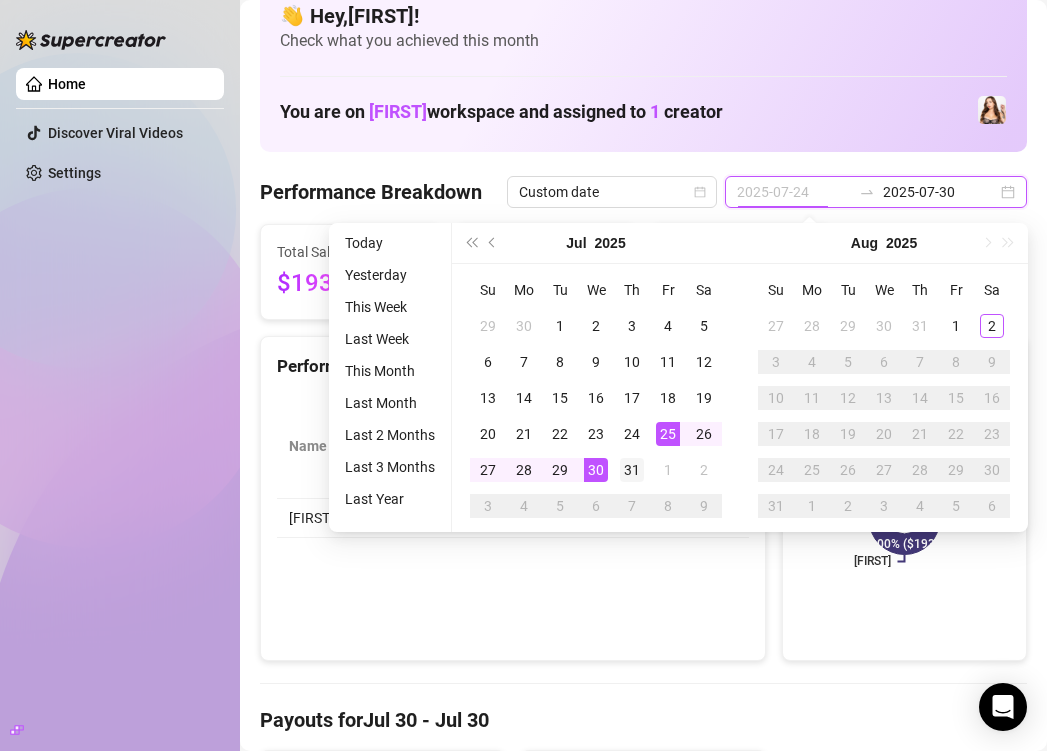 type on "2025-07-31" 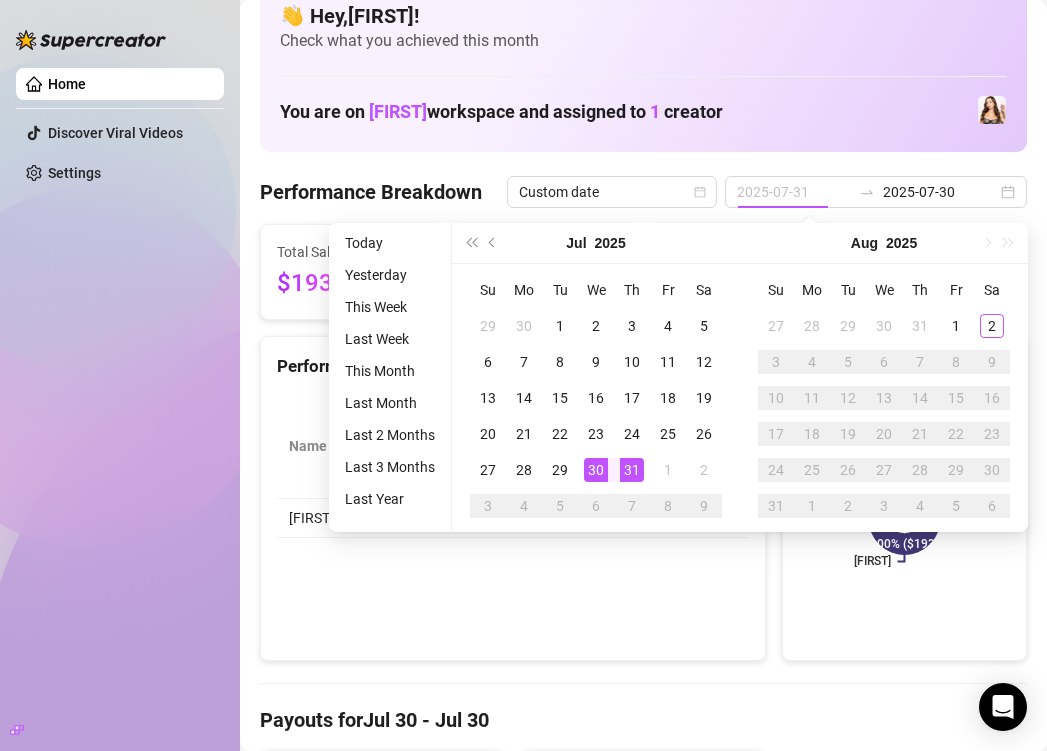 click on "31" at bounding box center (632, 470) 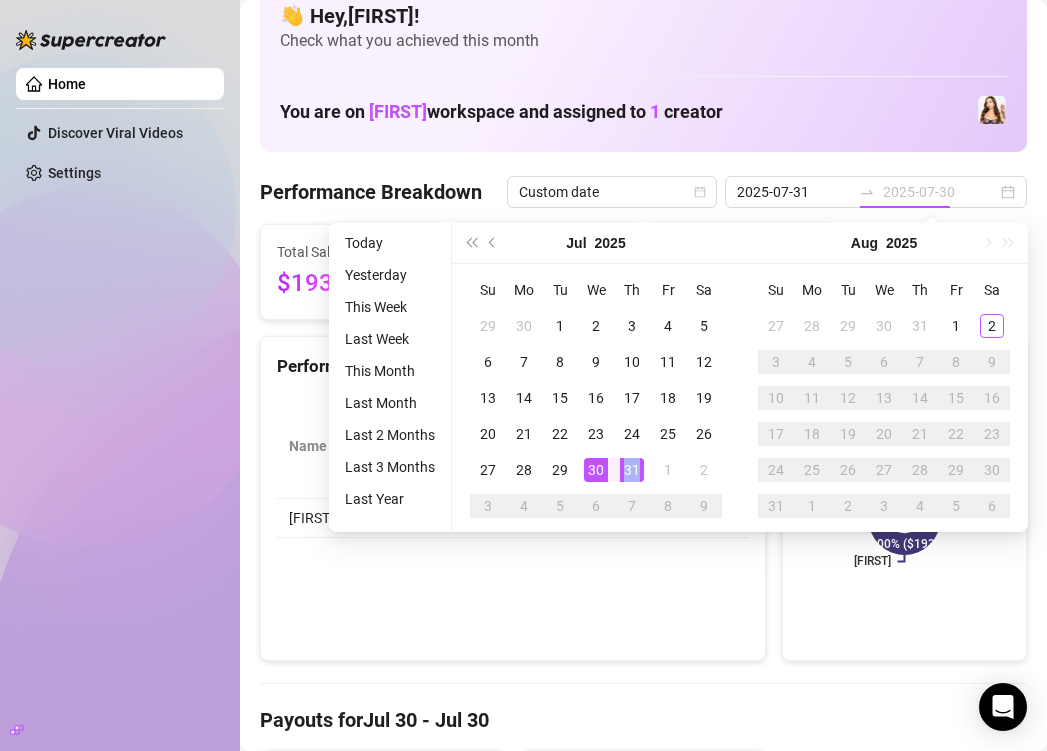 click on "31" at bounding box center [632, 470] 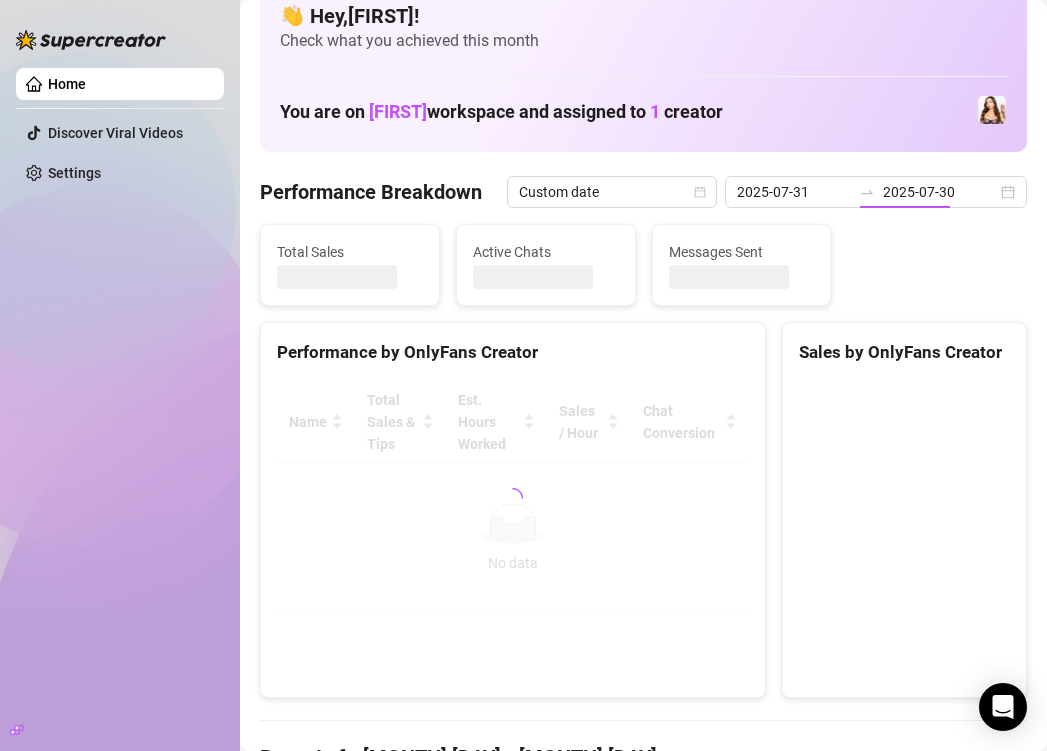 type on "2025-07-31" 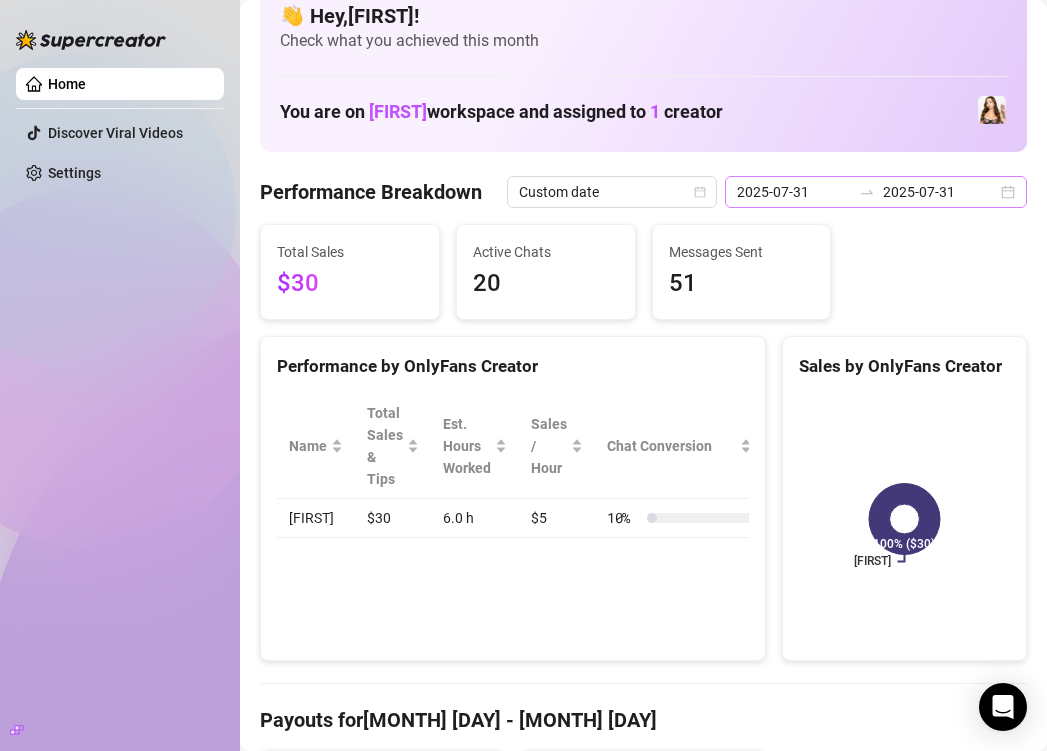 click on "2025-07-31 2025-07-31" at bounding box center [876, 192] 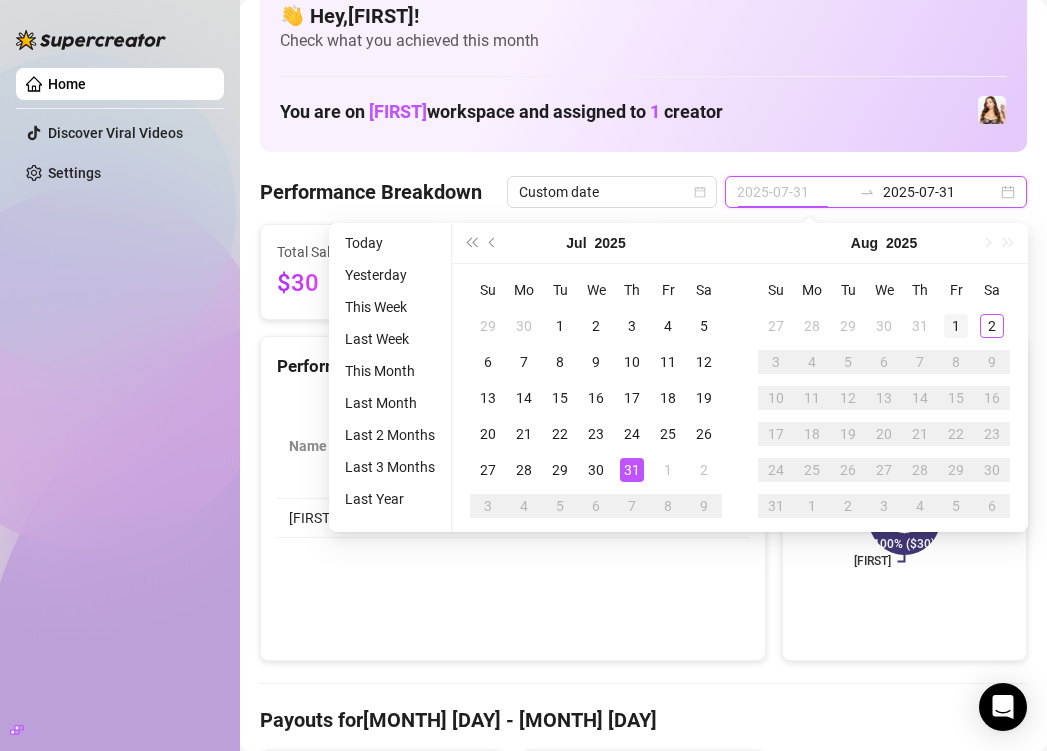 type on "2025-08-01" 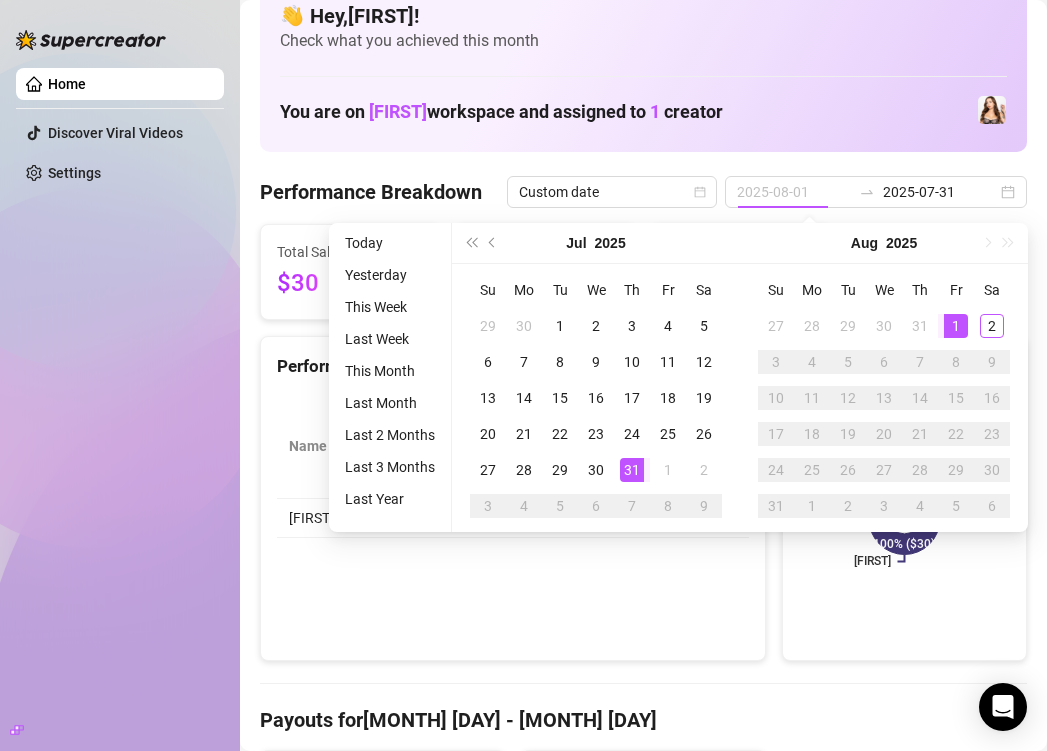 click on "1" at bounding box center (956, 326) 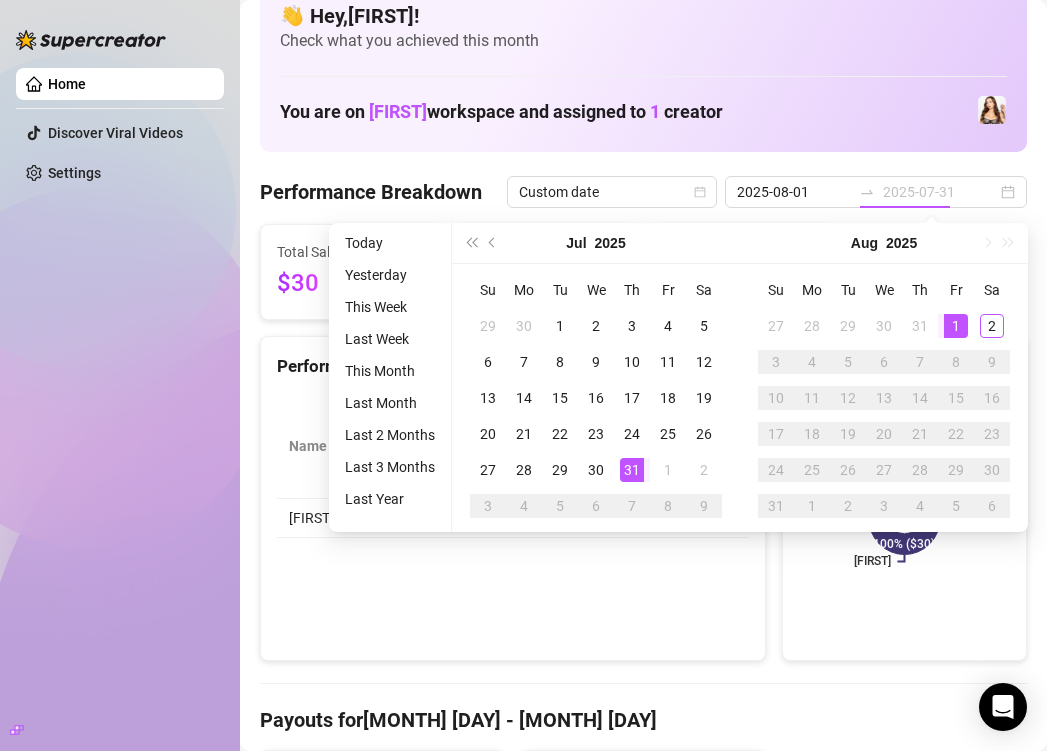 click on "1" at bounding box center [956, 326] 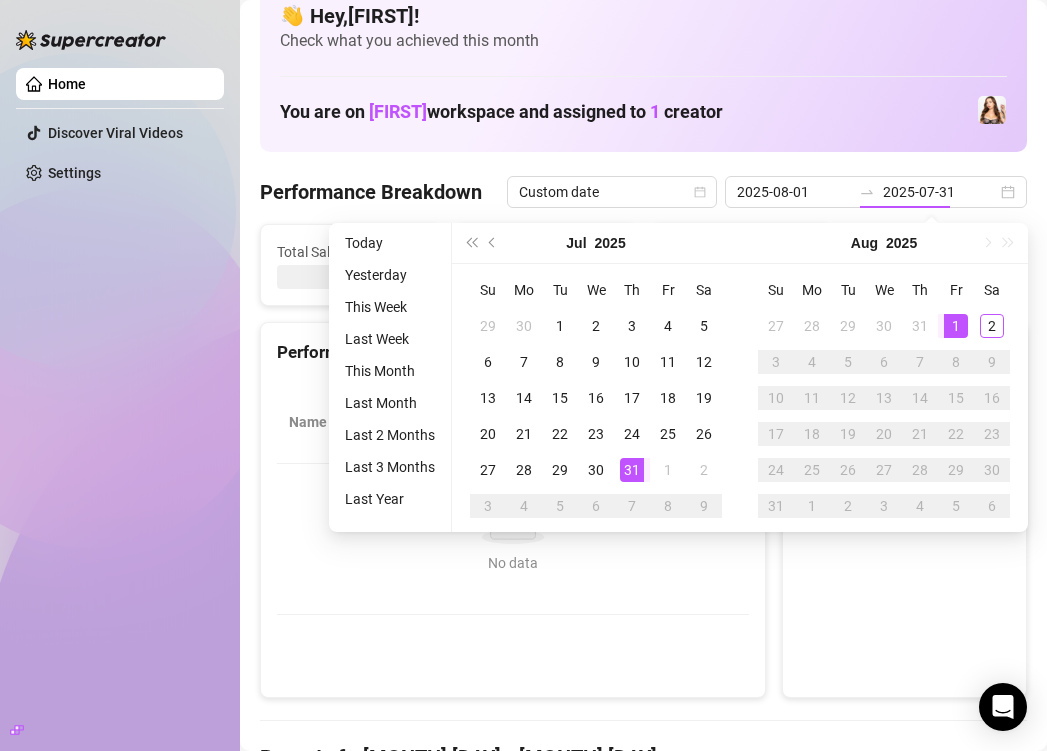 type on "2025-08-01" 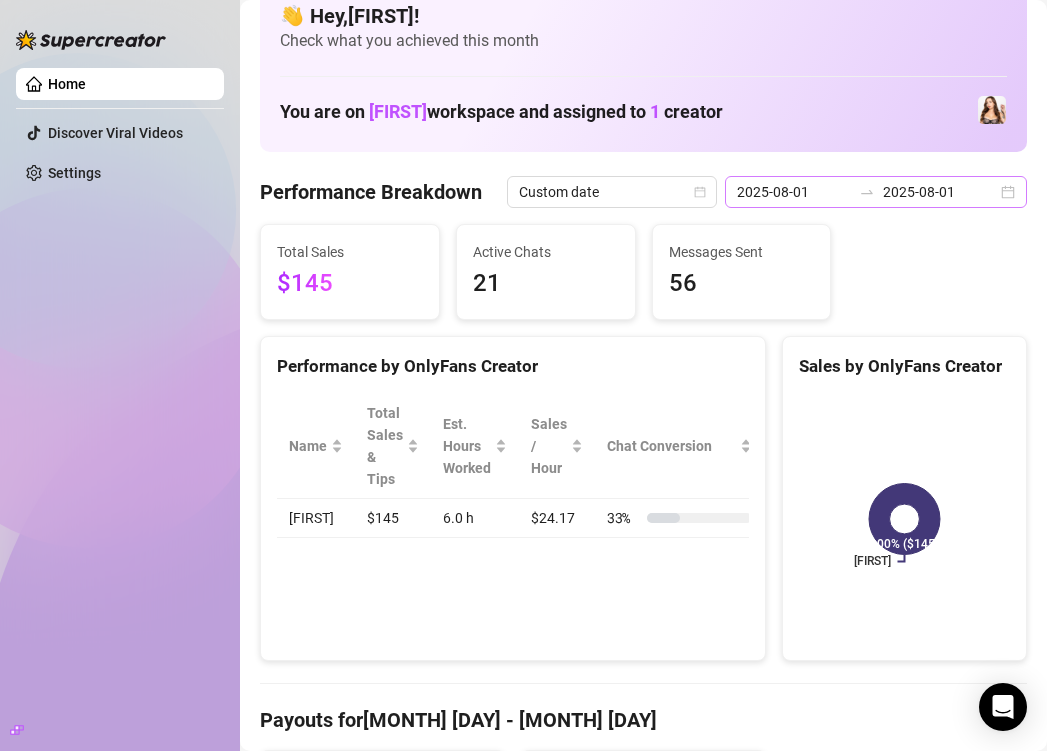 click on "2025-08-01 2025-08-01" at bounding box center (876, 192) 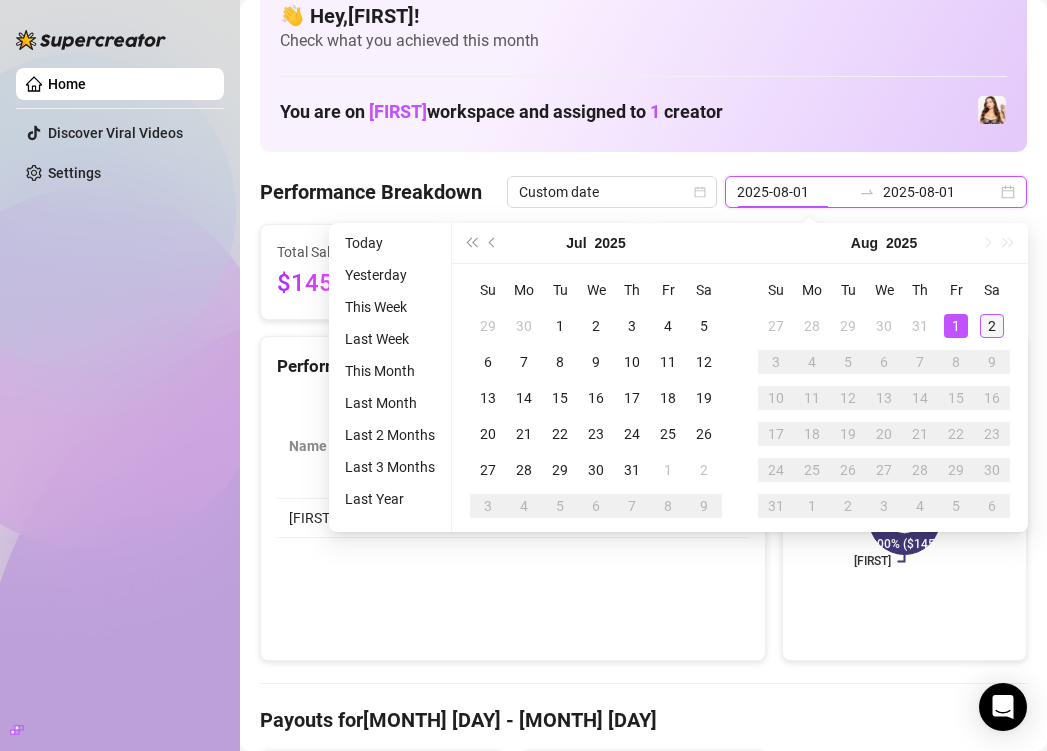 type on "2025-08-02" 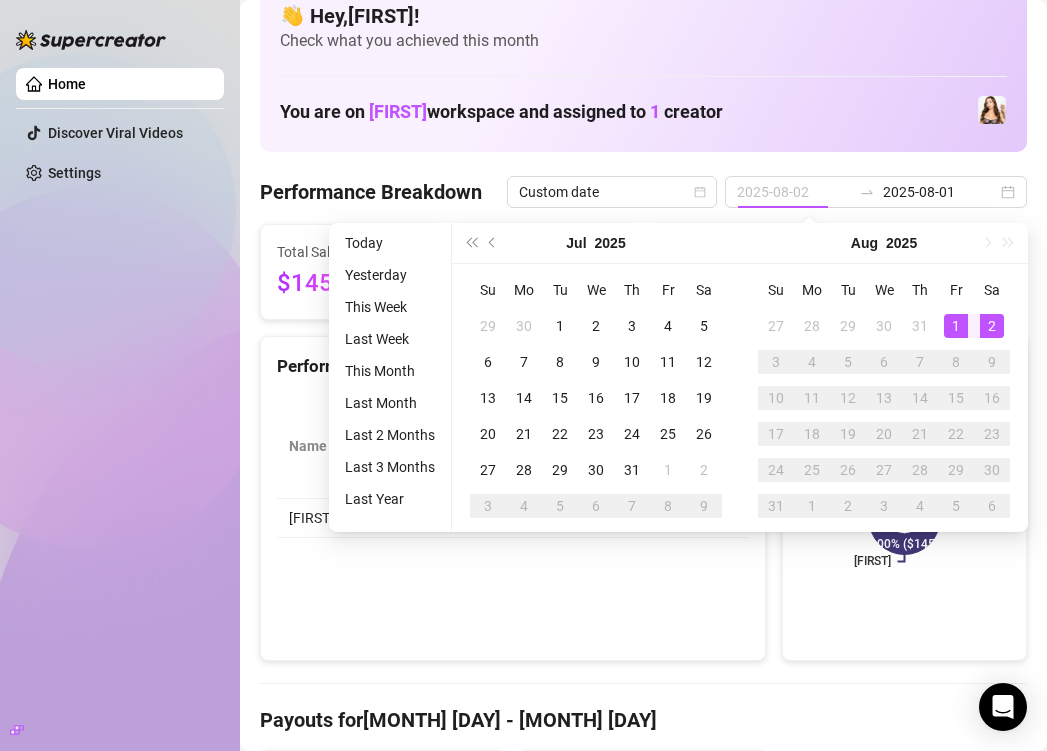 click on "2" at bounding box center [992, 326] 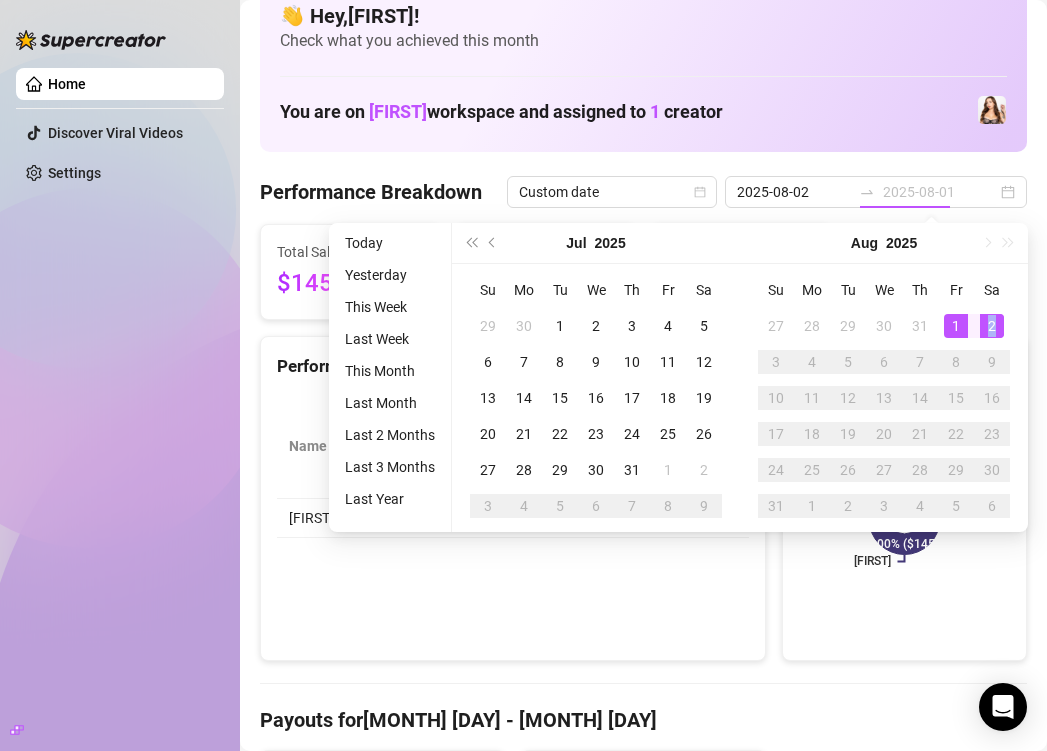 click on "2" at bounding box center [992, 326] 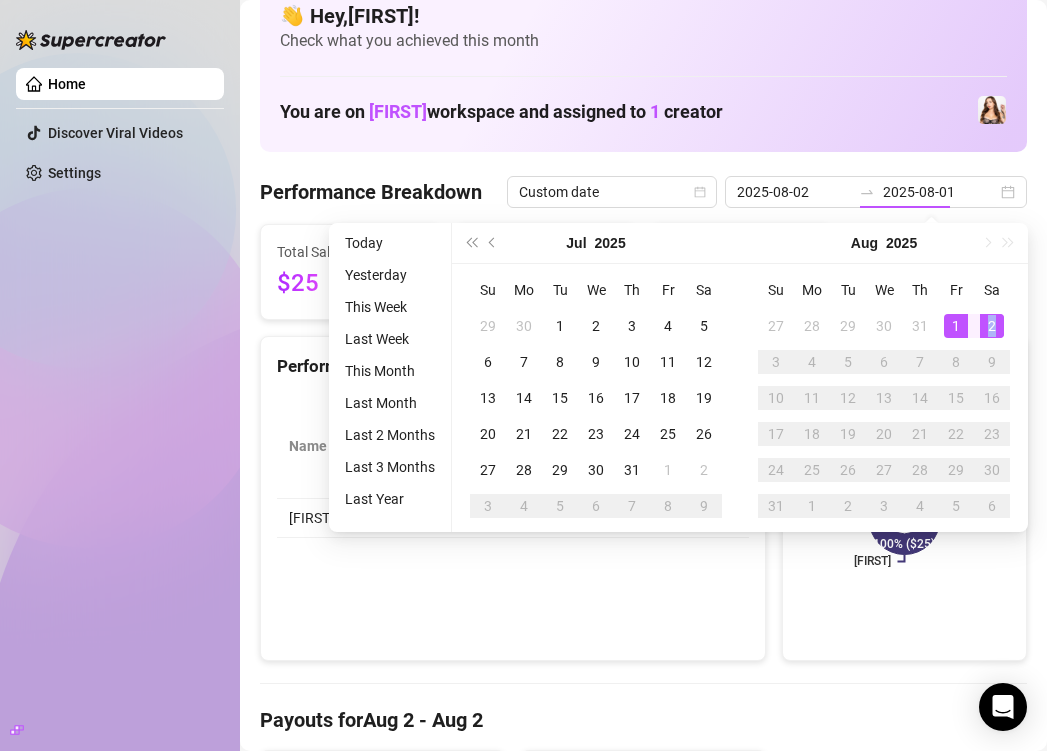 type on "2025-08-02" 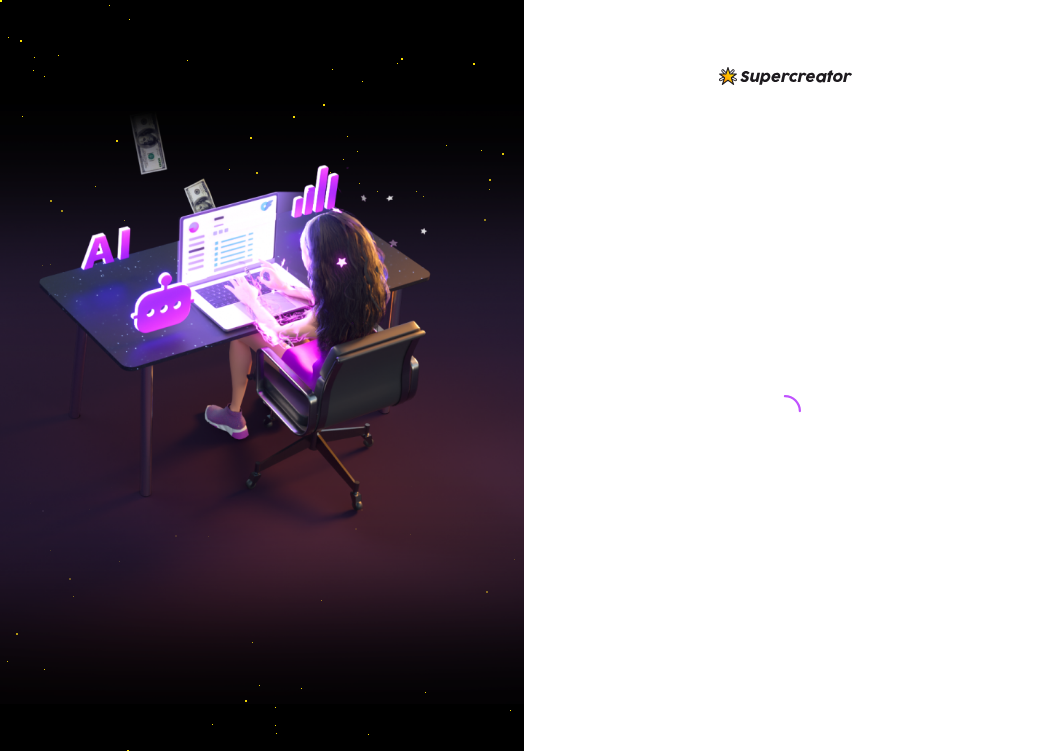 scroll, scrollTop: 0, scrollLeft: 0, axis: both 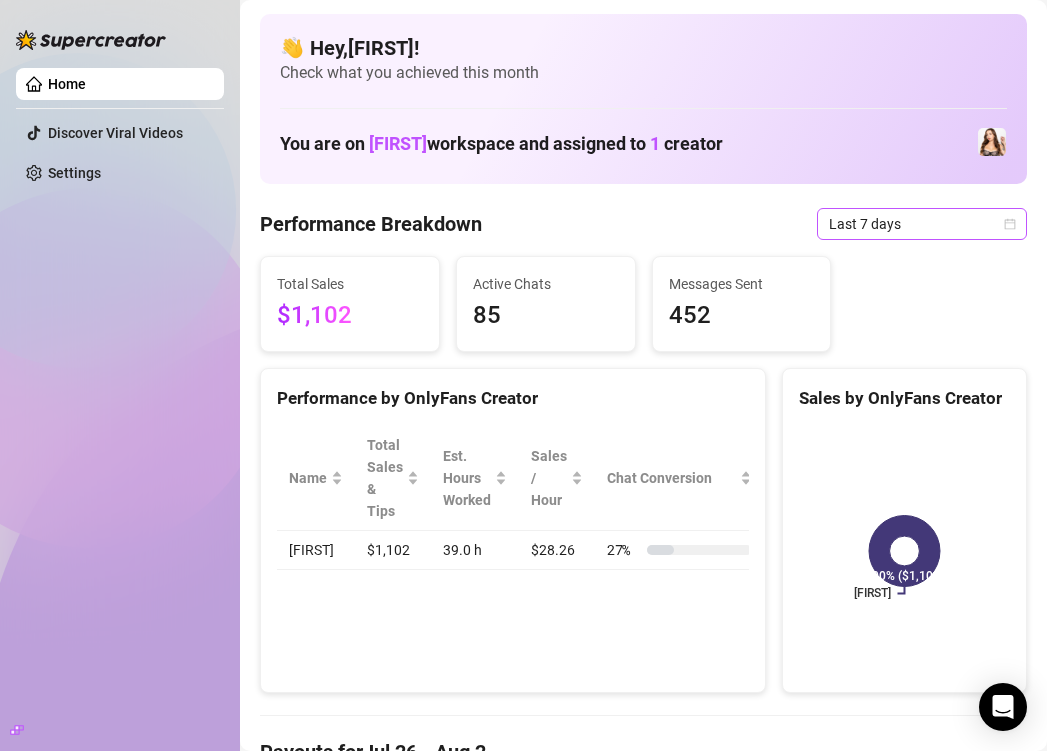 click 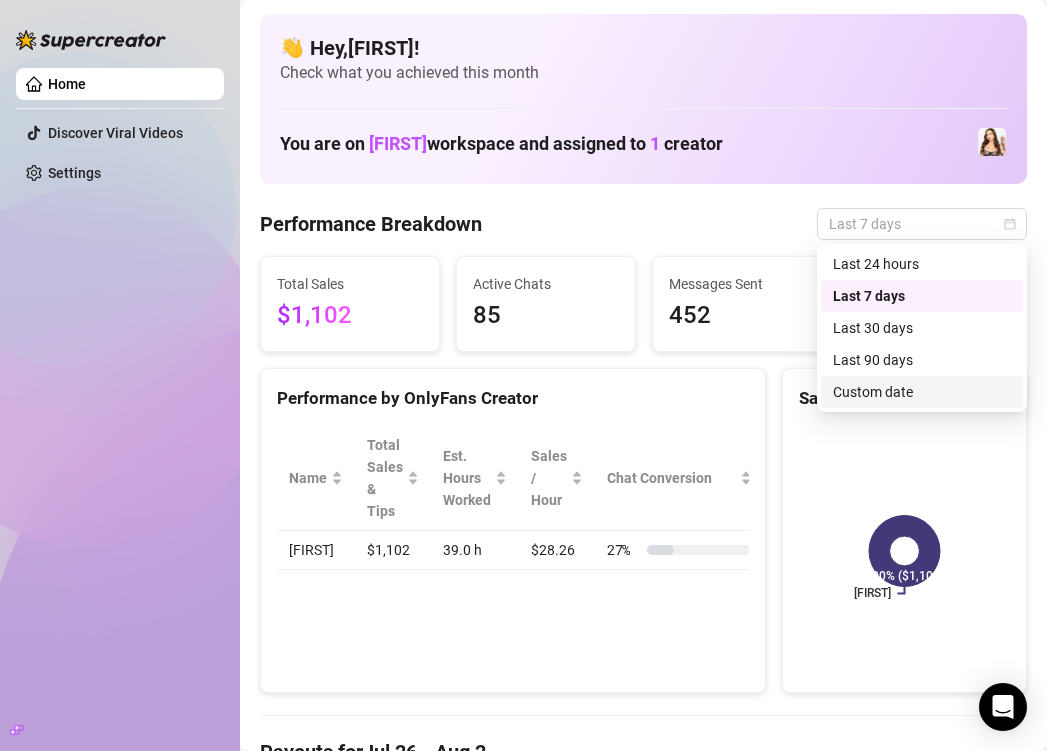 click on "Custom date" at bounding box center [922, 392] 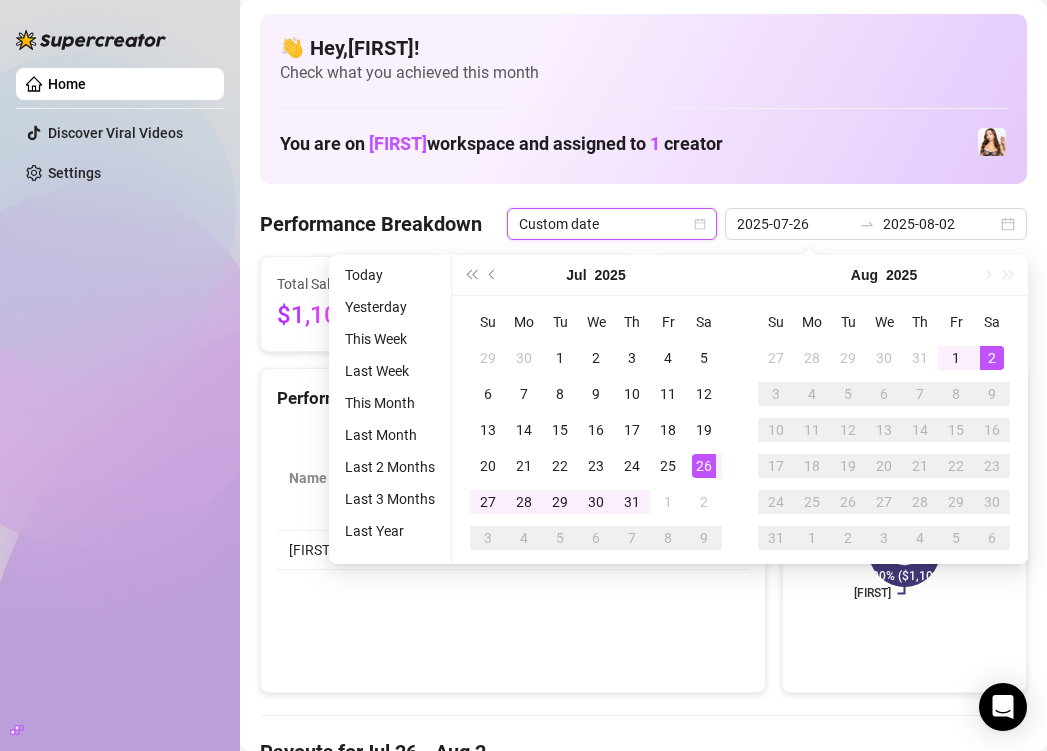 click on "5" at bounding box center (848, 394) 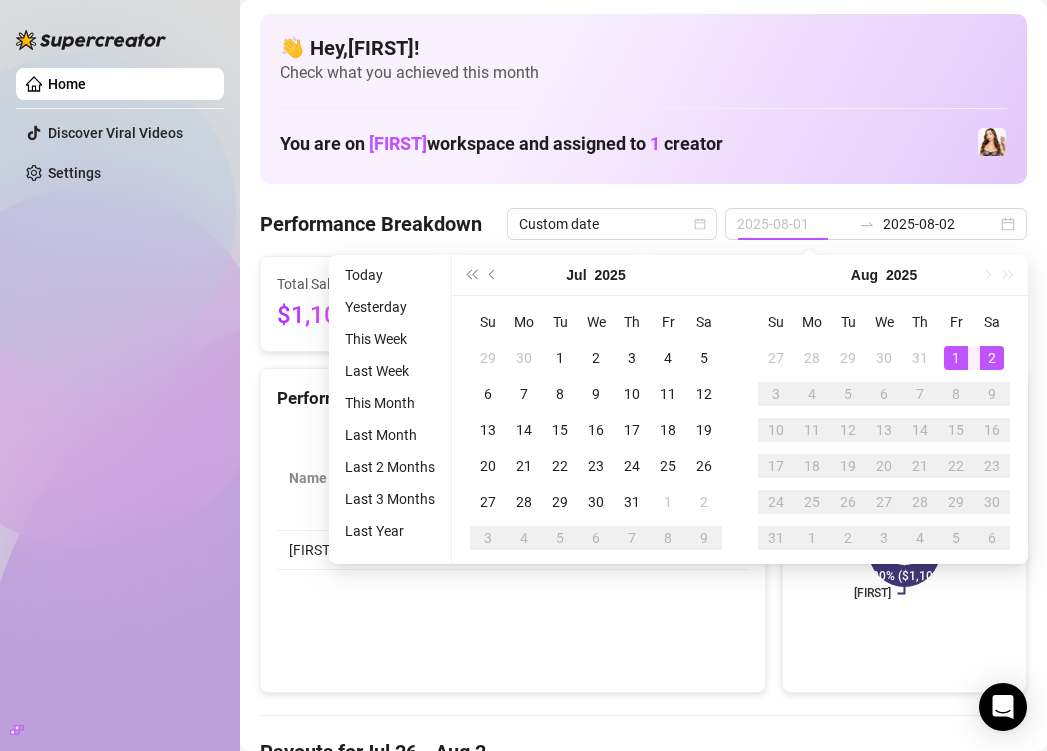type on "2025-08-02" 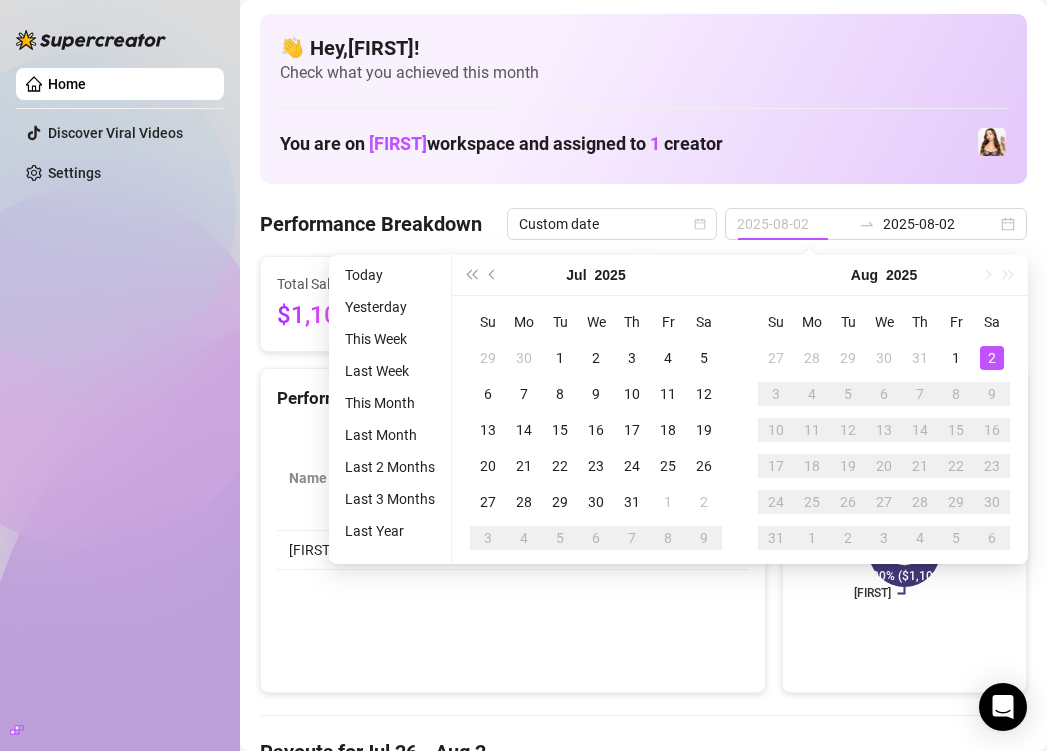 click on "2" at bounding box center (992, 358) 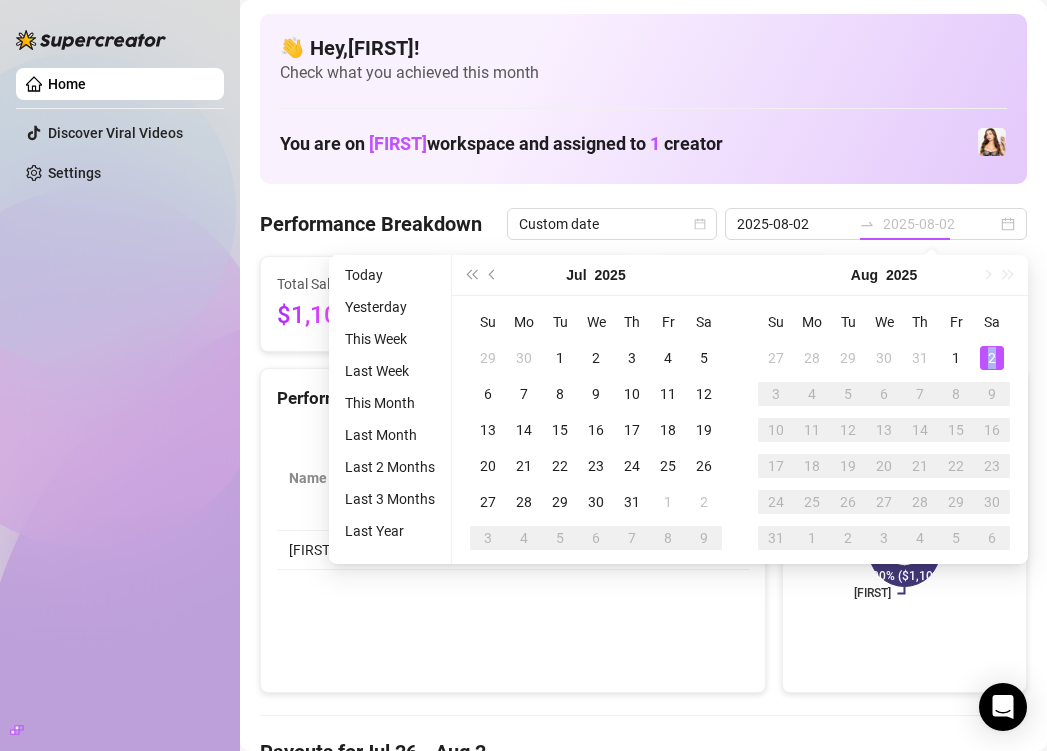 click on "2" at bounding box center (992, 358) 